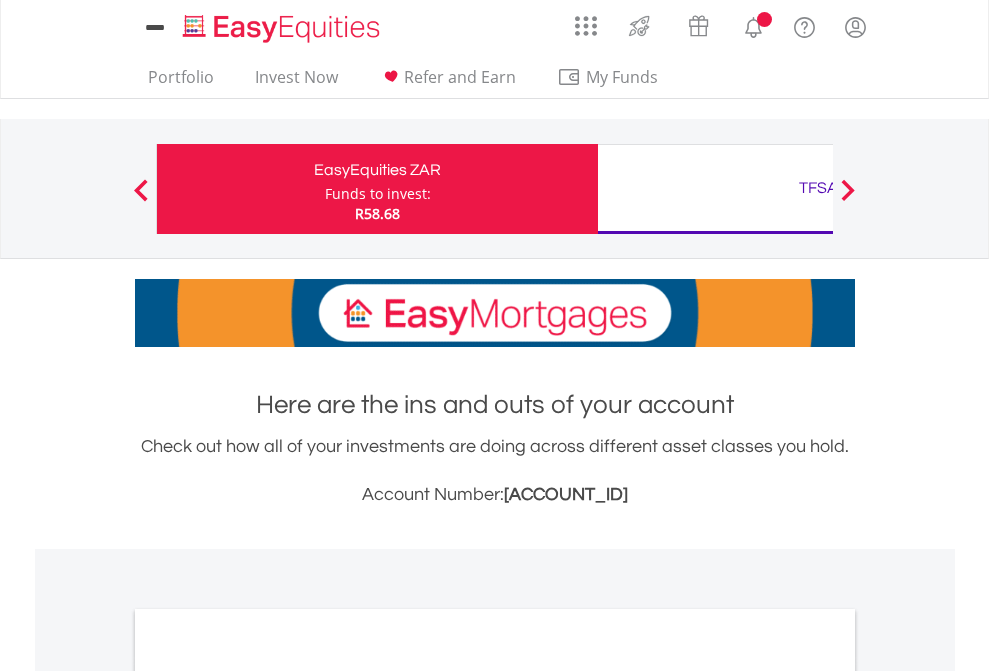 scroll, scrollTop: 0, scrollLeft: 0, axis: both 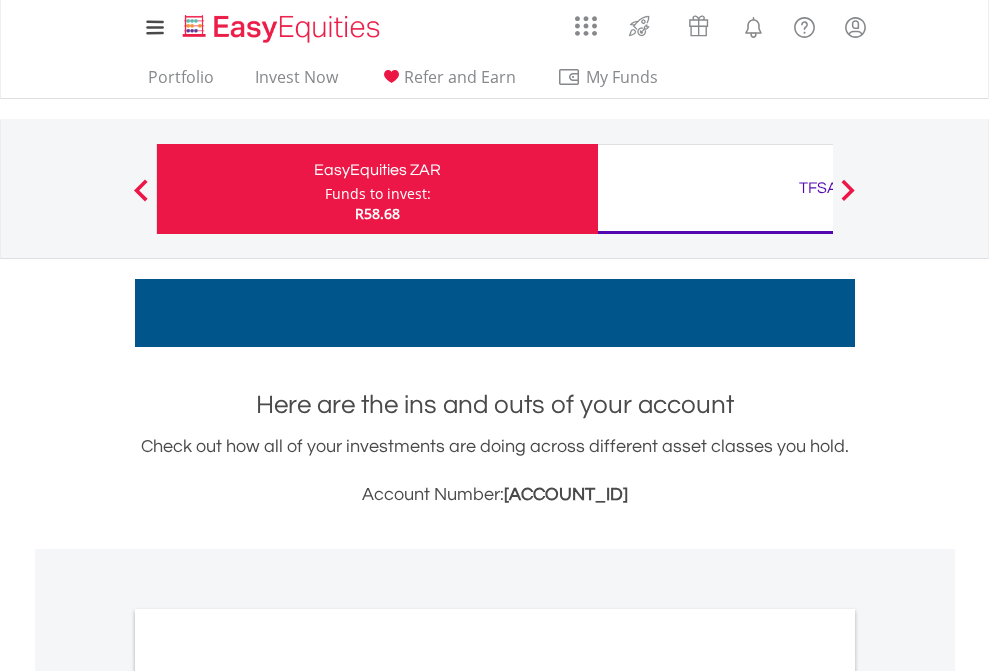 click on "Funds to invest:" at bounding box center [378, 194] 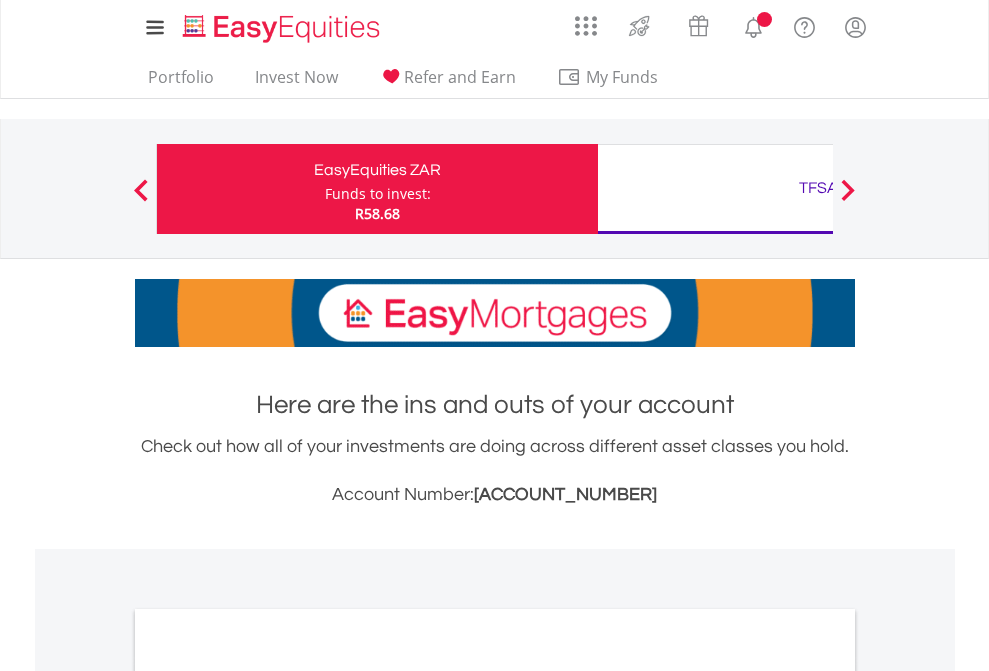 scroll, scrollTop: 0, scrollLeft: 0, axis: both 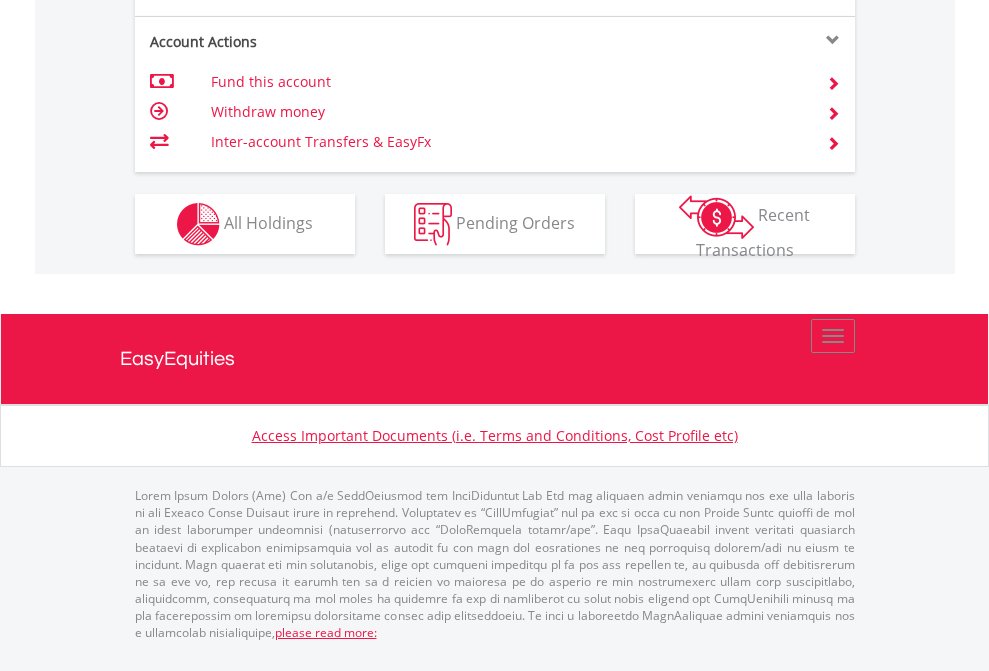 click on "Investment types" at bounding box center (706, -337) 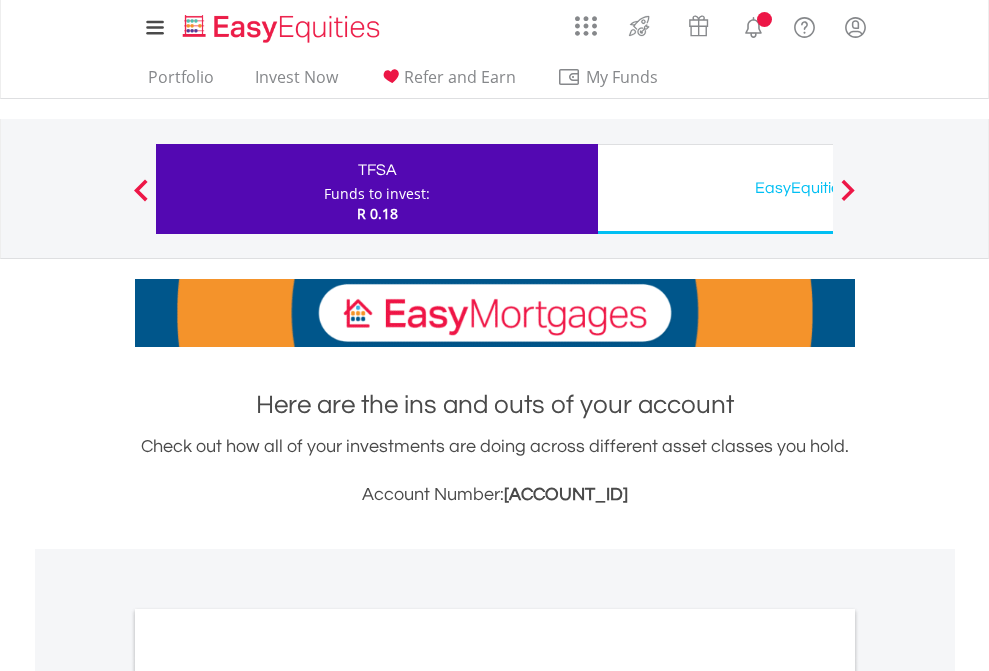 scroll, scrollTop: 0, scrollLeft: 0, axis: both 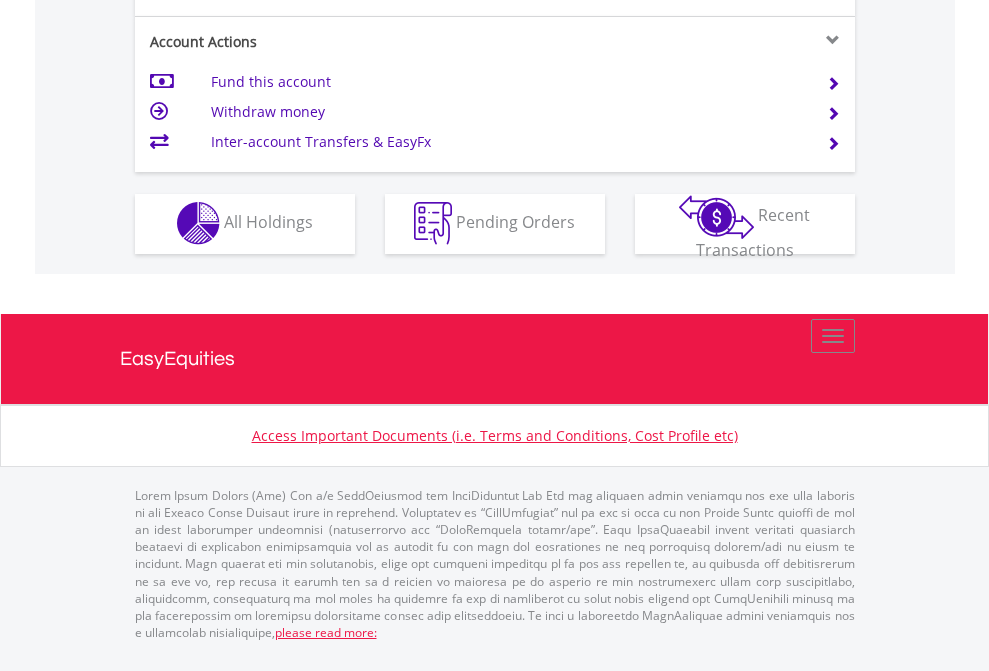 click on "Investment types" at bounding box center [706, -337] 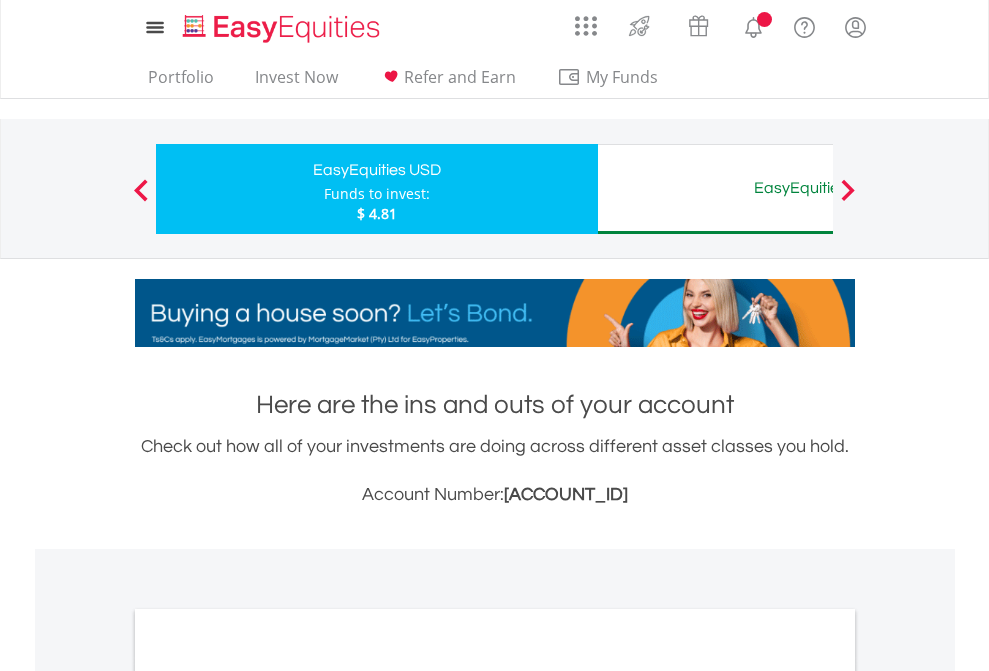 scroll, scrollTop: 0, scrollLeft: 0, axis: both 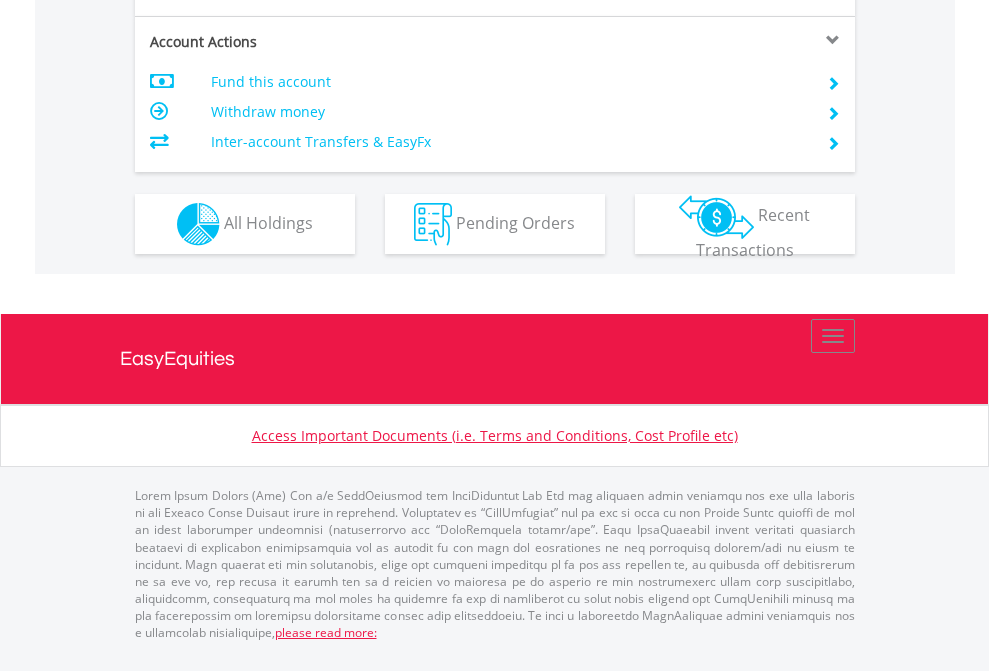click on "Investment types" at bounding box center (706, -337) 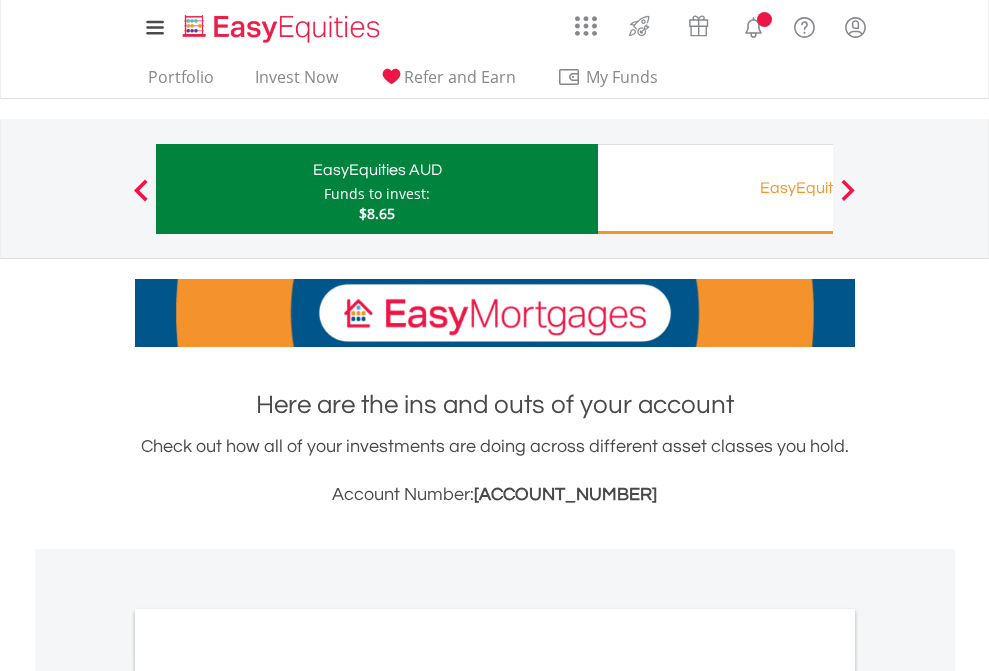 scroll, scrollTop: 0, scrollLeft: 0, axis: both 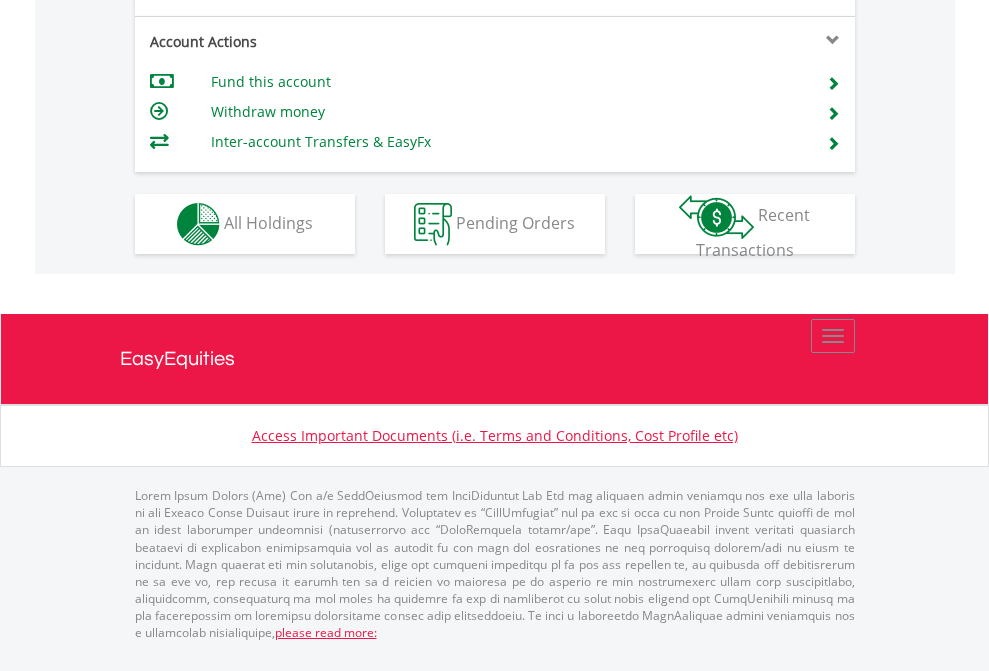 click on "Investment types" at bounding box center (706, -337) 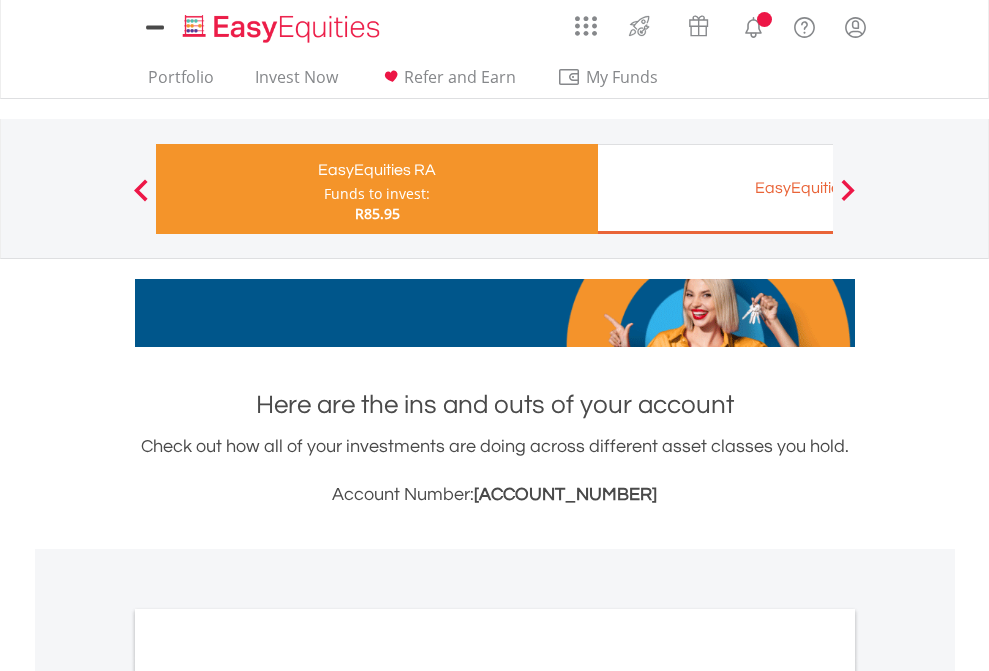 scroll, scrollTop: 0, scrollLeft: 0, axis: both 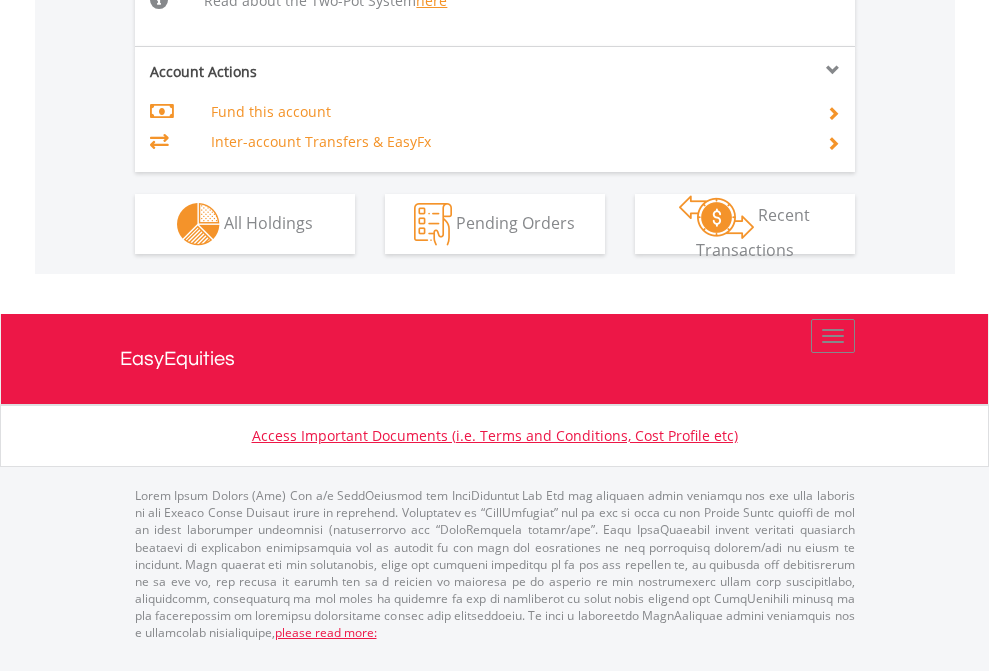 click on "Investment types" at bounding box center [706, -518] 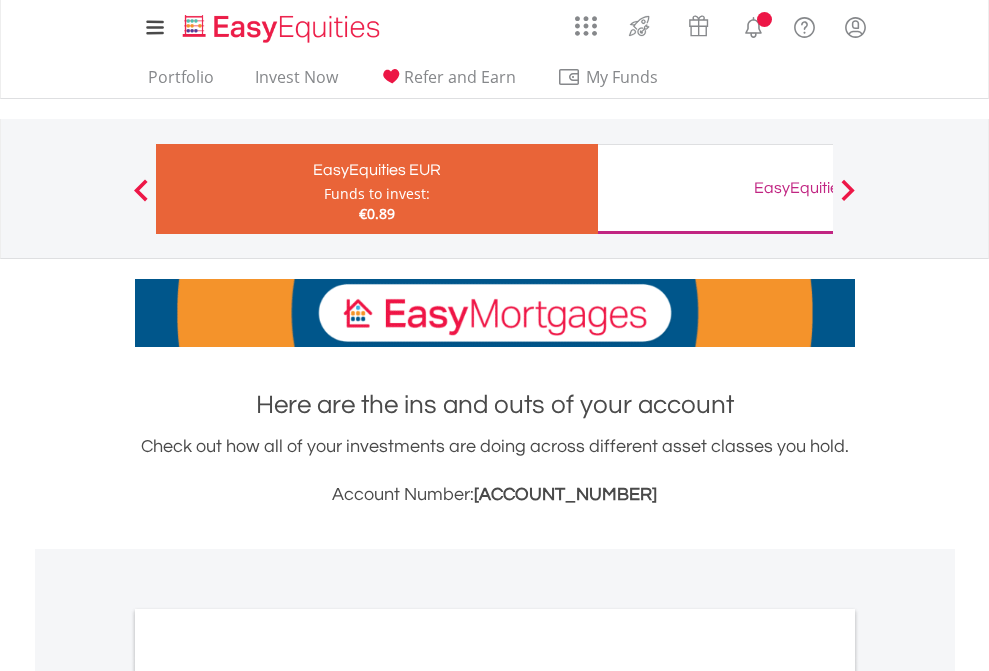 scroll, scrollTop: 0, scrollLeft: 0, axis: both 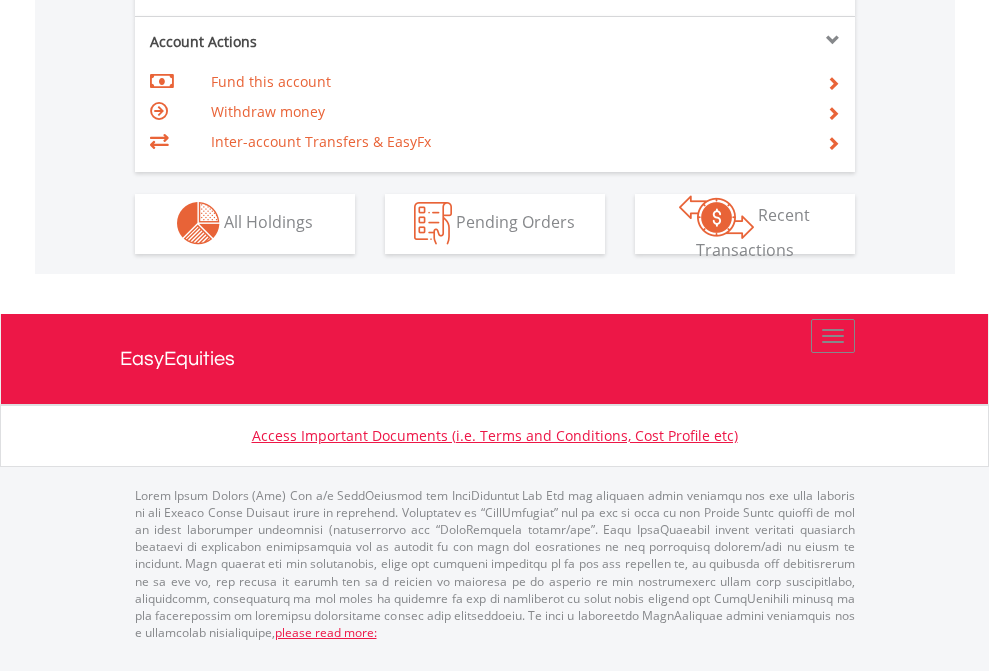click on "Investment types" at bounding box center [706, -353] 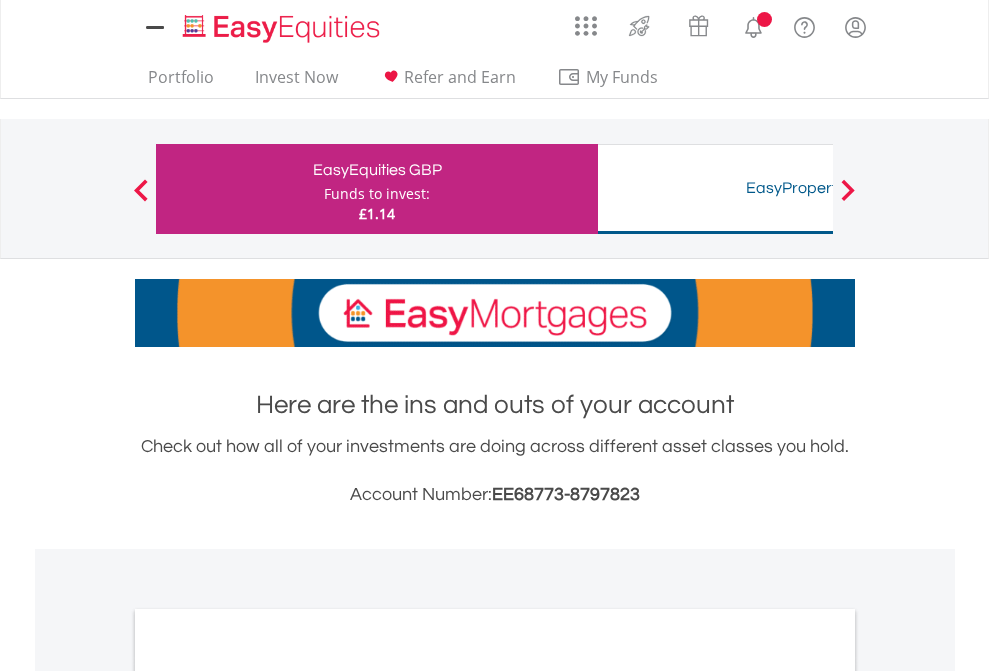 scroll, scrollTop: 0, scrollLeft: 0, axis: both 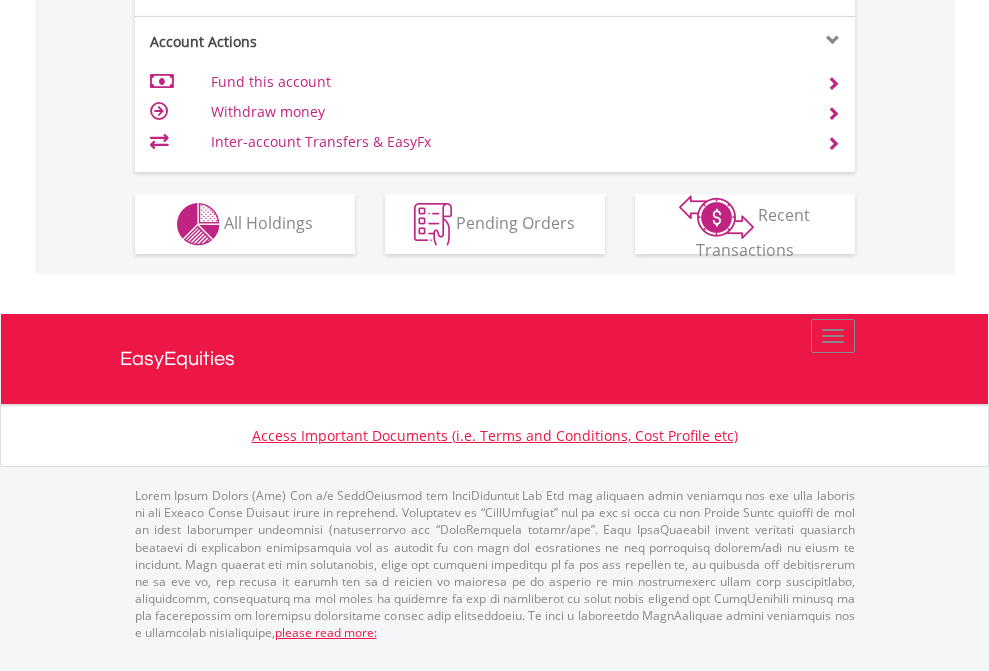 click on "Investment types" at bounding box center [706, -337] 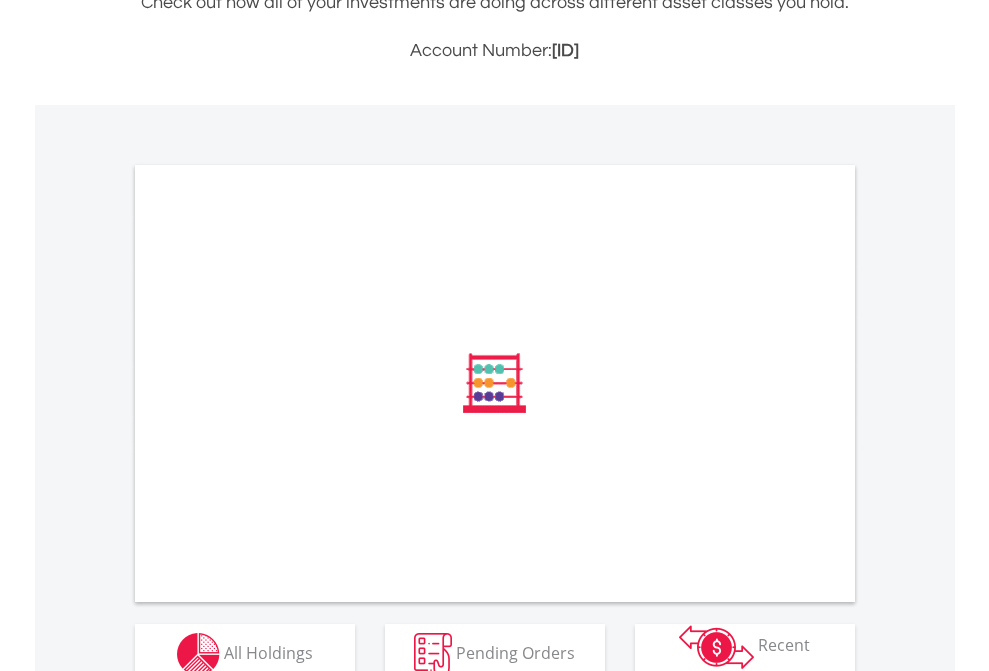 click on "All Holdings" at bounding box center [268, 652] 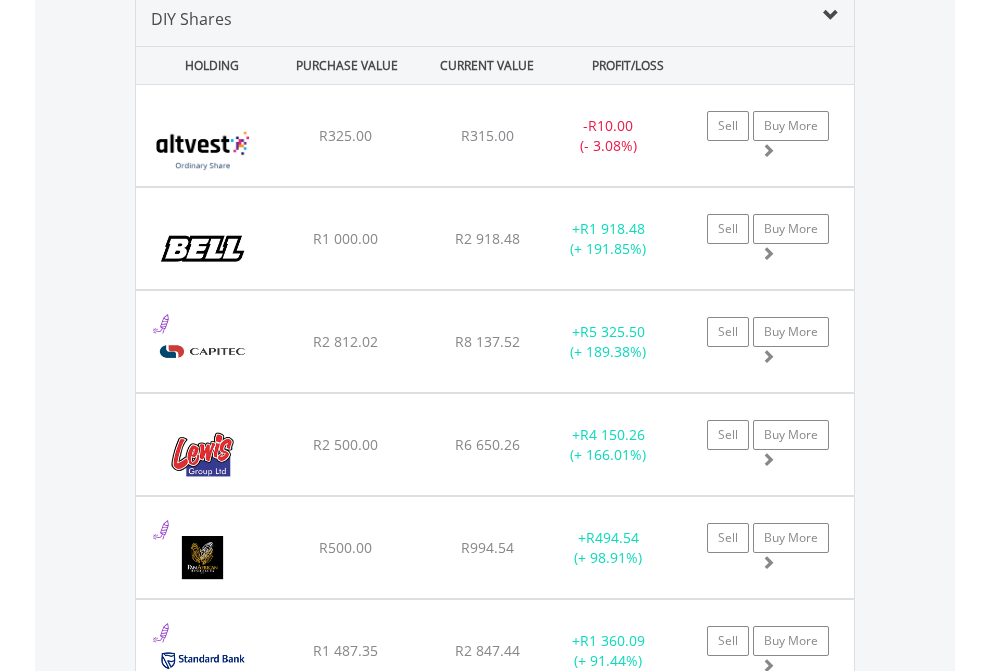 scroll, scrollTop: 1933, scrollLeft: 0, axis: vertical 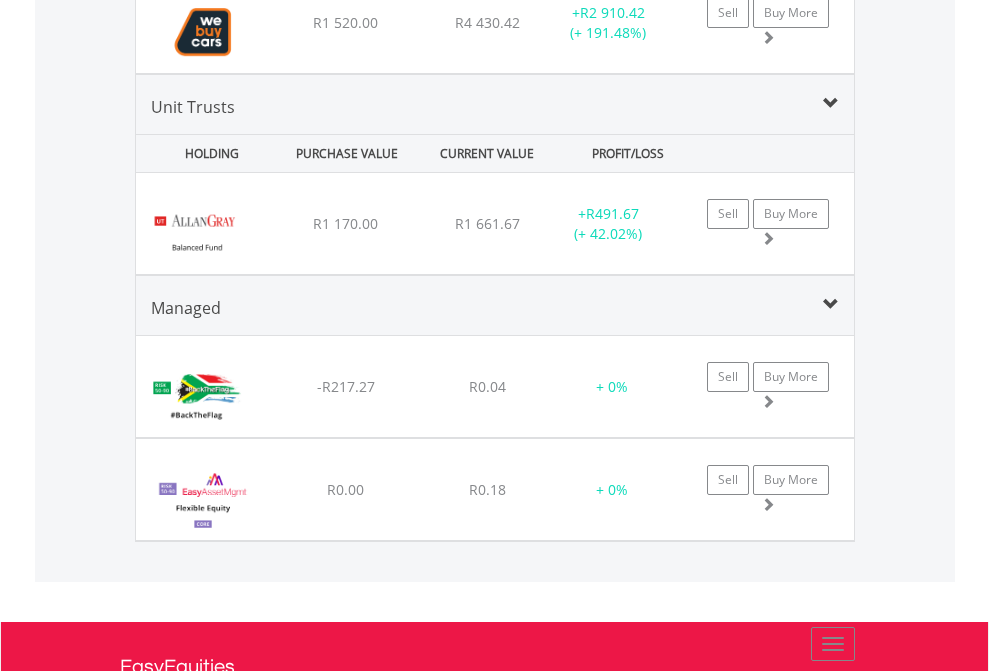 click on "TFSA" at bounding box center (818, -1745) 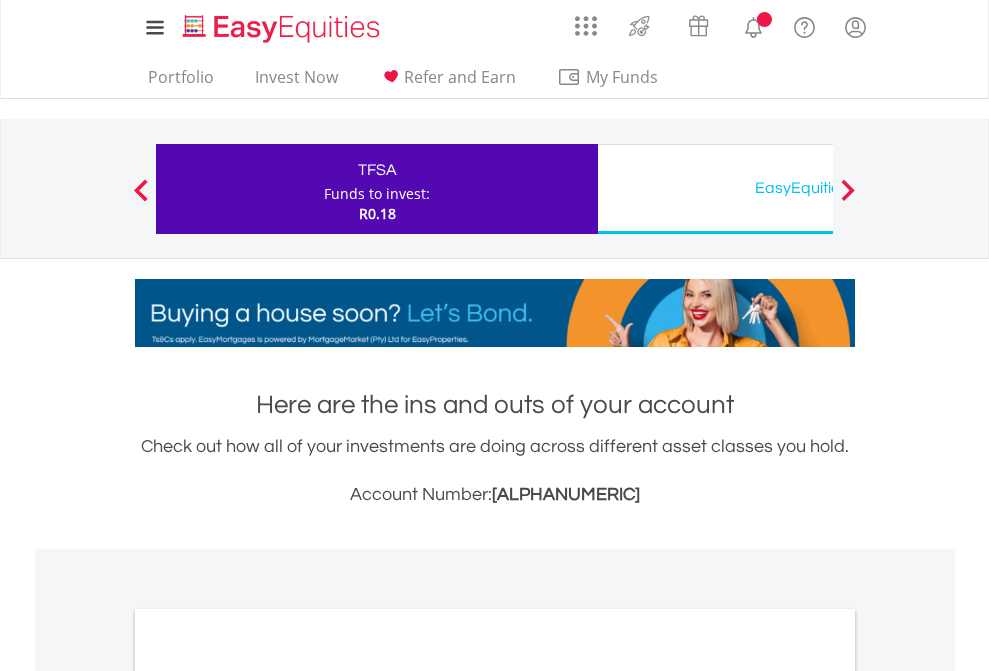 scroll, scrollTop: 1202, scrollLeft: 0, axis: vertical 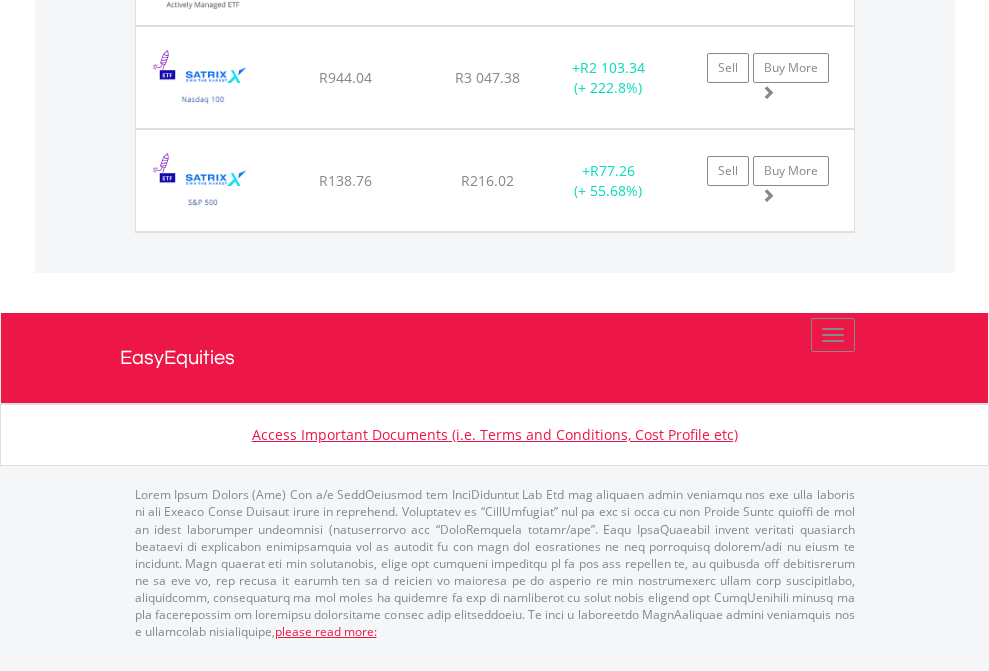 click on "EasyEquities USD" at bounding box center [818, -1585] 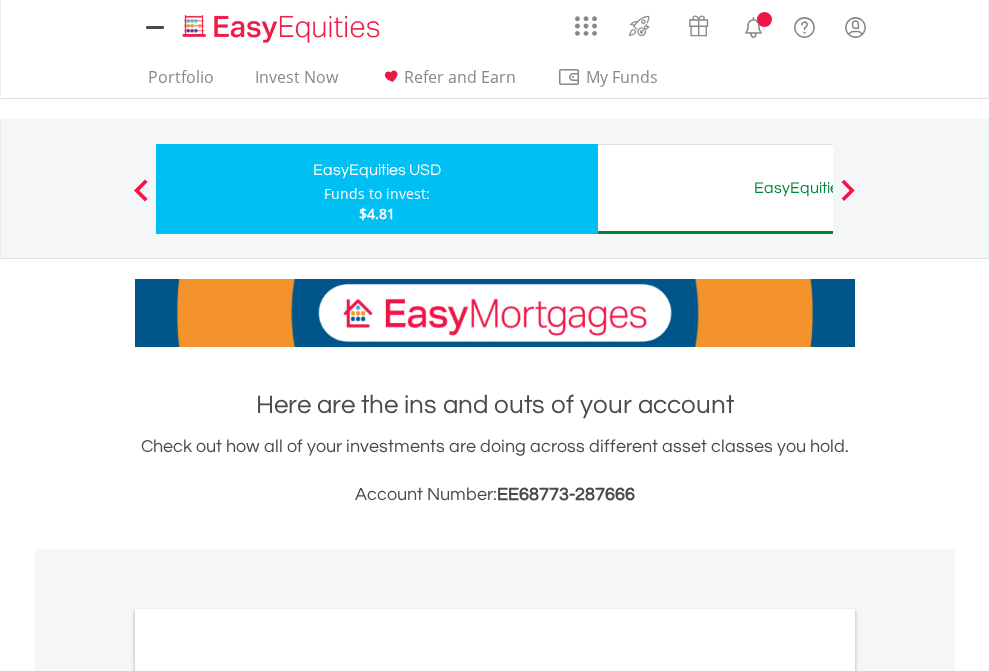 scroll, scrollTop: 0, scrollLeft: 0, axis: both 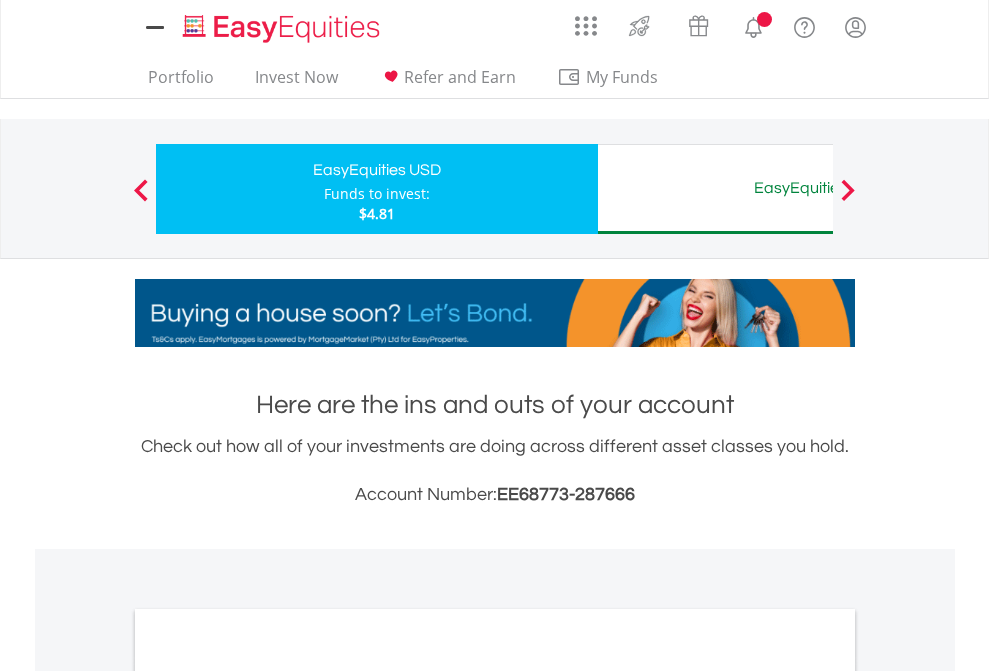 click on "All Holdings" at bounding box center (268, 1096) 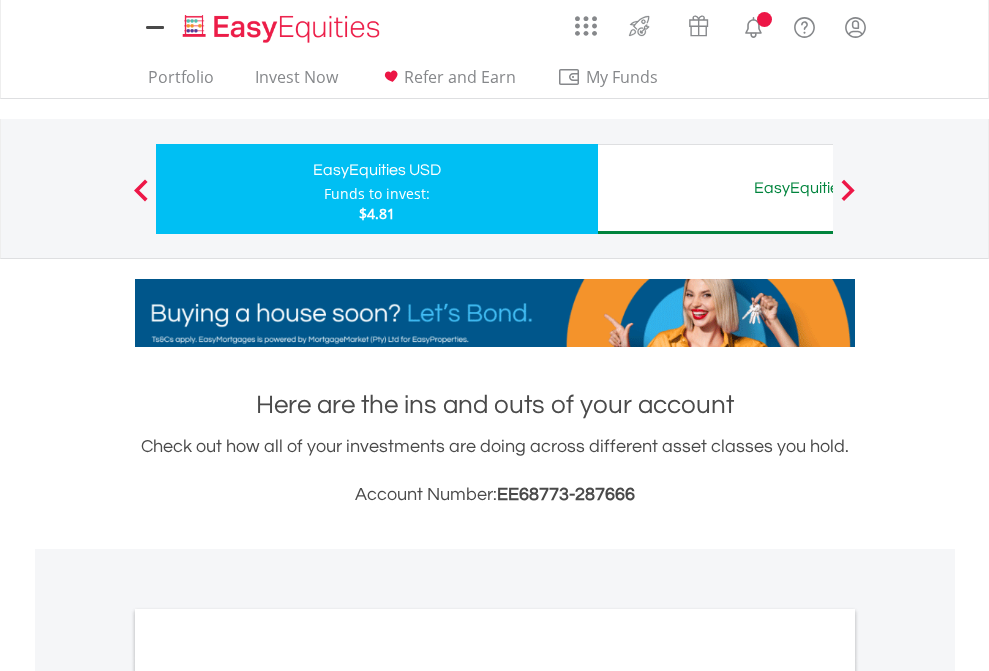 scroll, scrollTop: 1202, scrollLeft: 0, axis: vertical 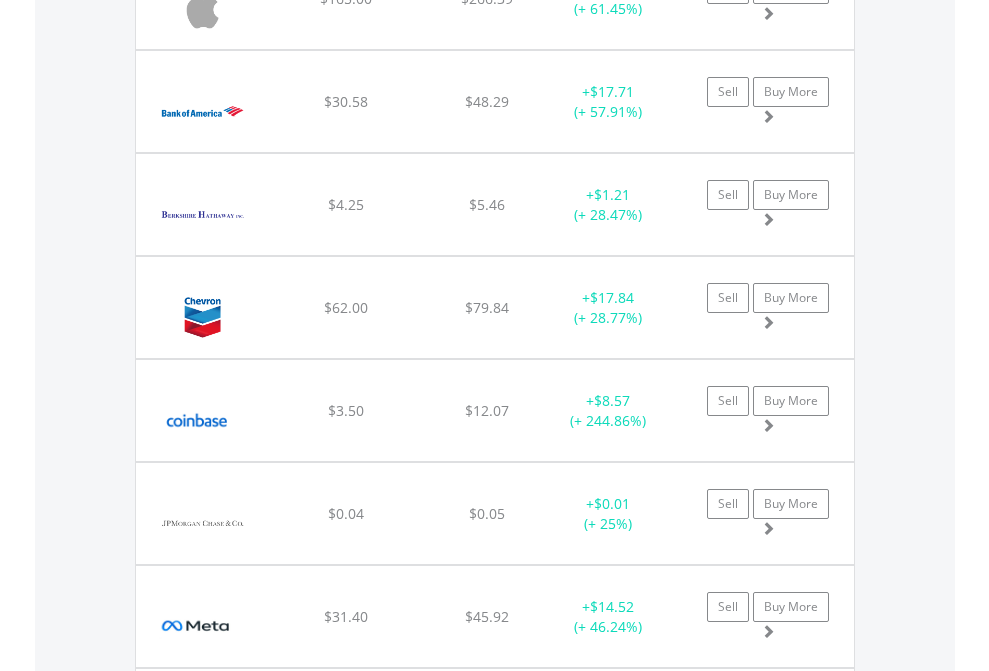 click on "EasyEquities AUD" at bounding box center [818, -2036] 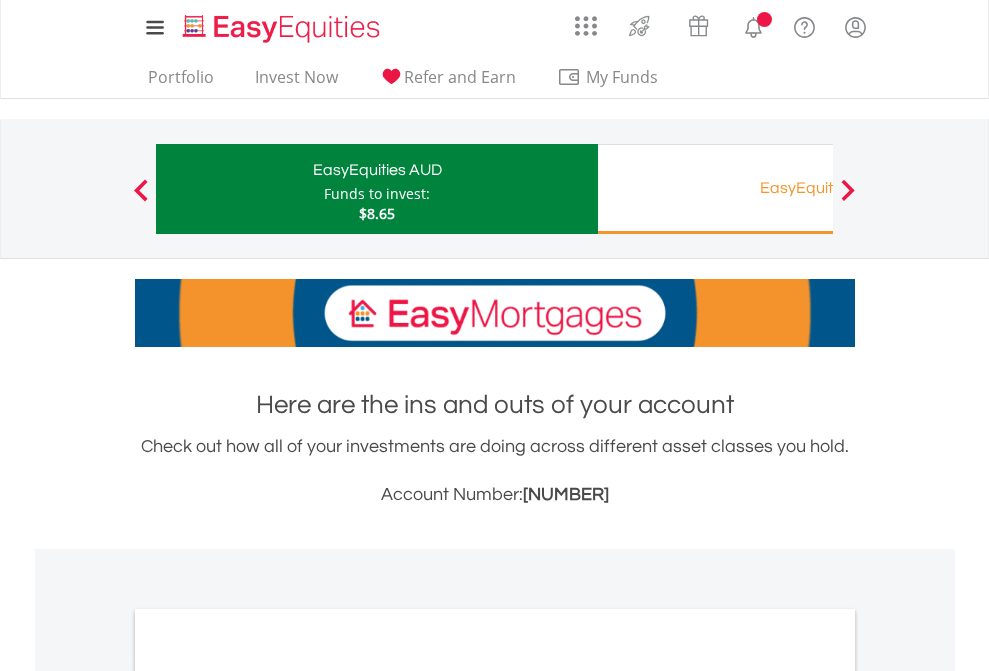 scroll, scrollTop: 0, scrollLeft: 0, axis: both 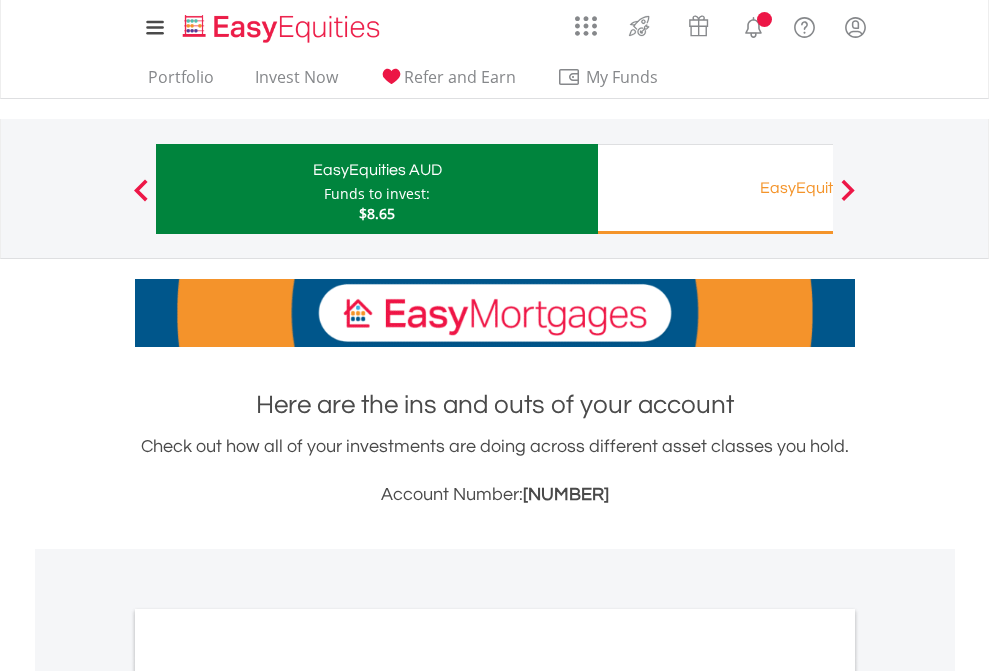 click on "All Holdings" at bounding box center [268, 1096] 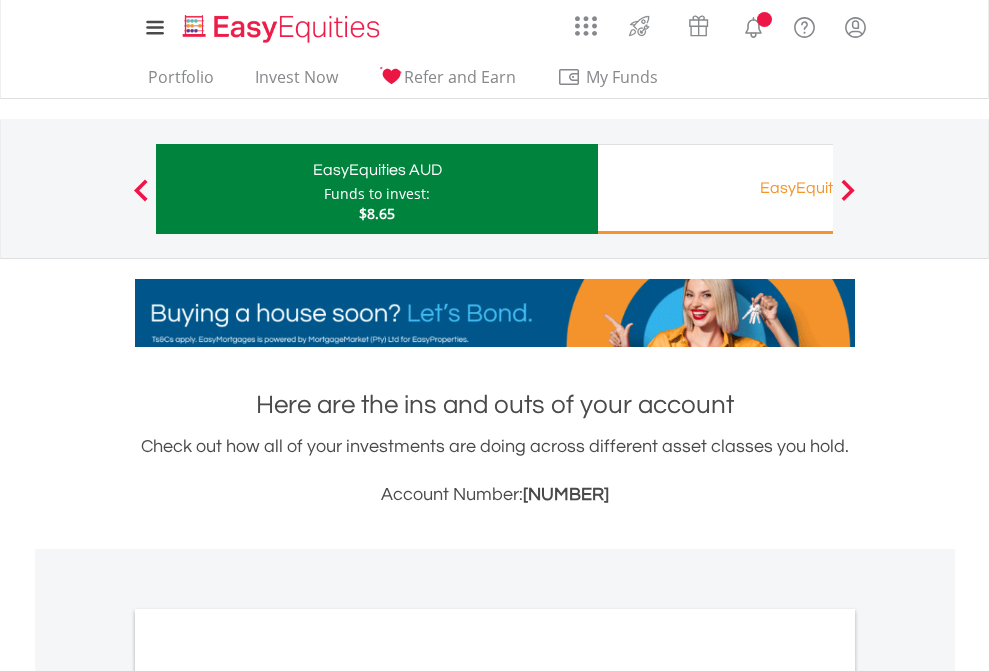scroll, scrollTop: 1202, scrollLeft: 0, axis: vertical 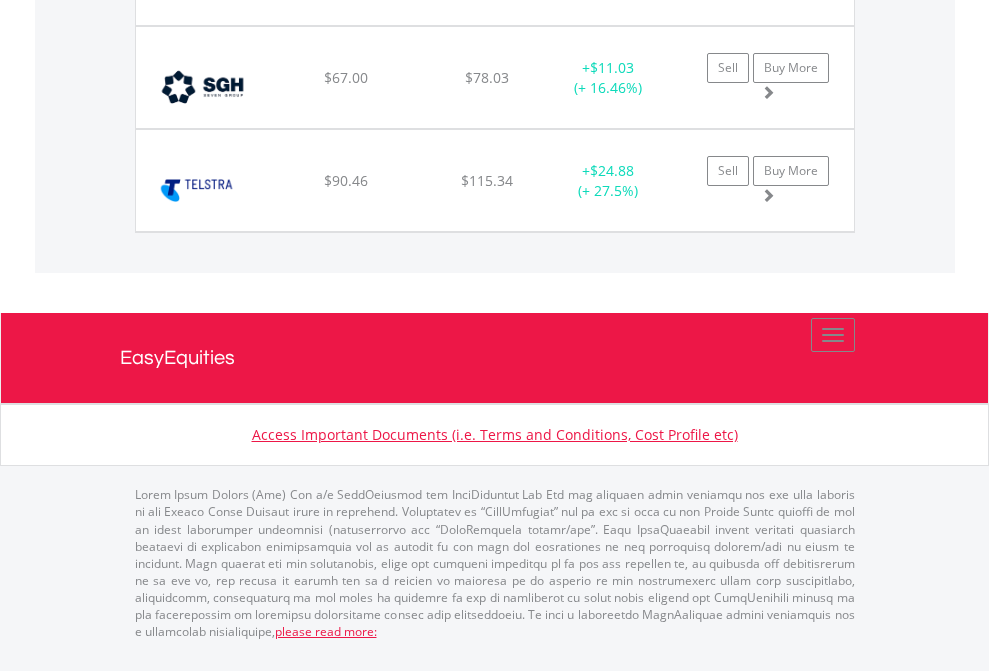 click on "EasyEquities RA" at bounding box center (818, -1585) 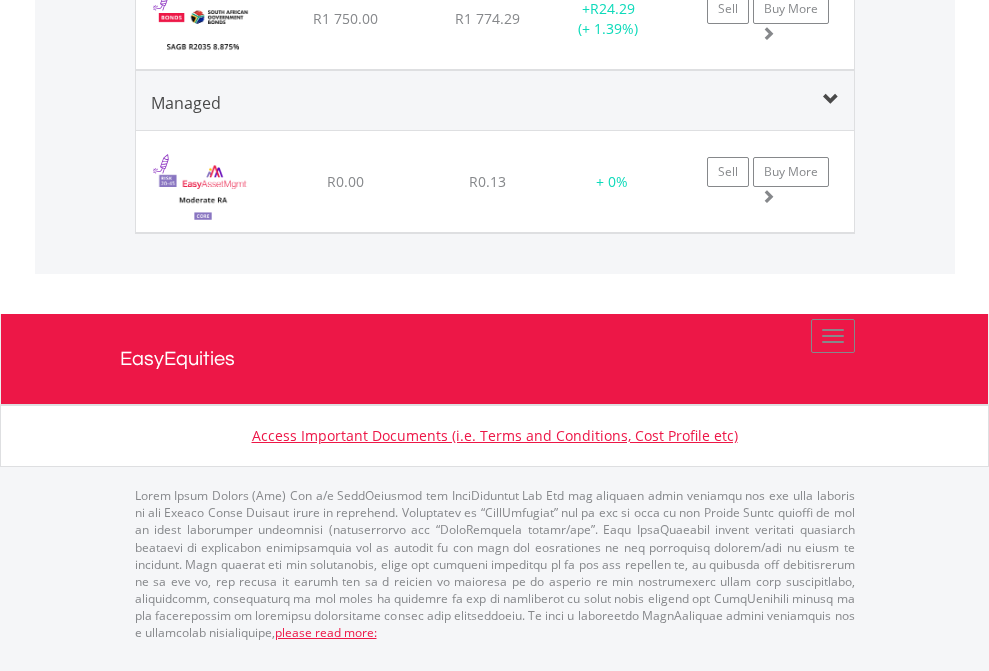 scroll, scrollTop: 2422, scrollLeft: 0, axis: vertical 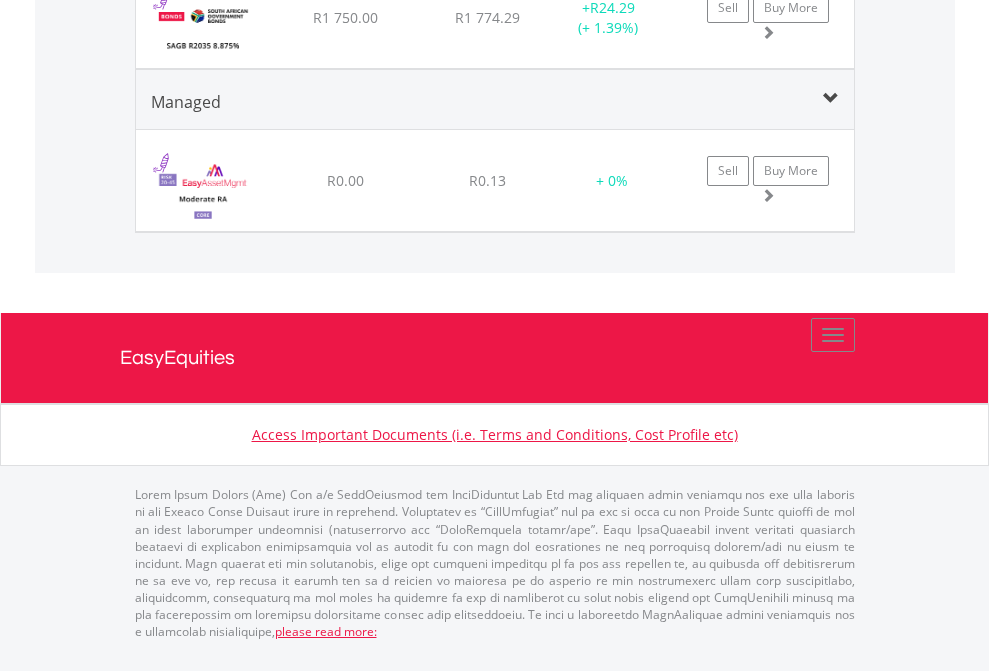 click on "EasyEquities EUR" at bounding box center (818, -1763) 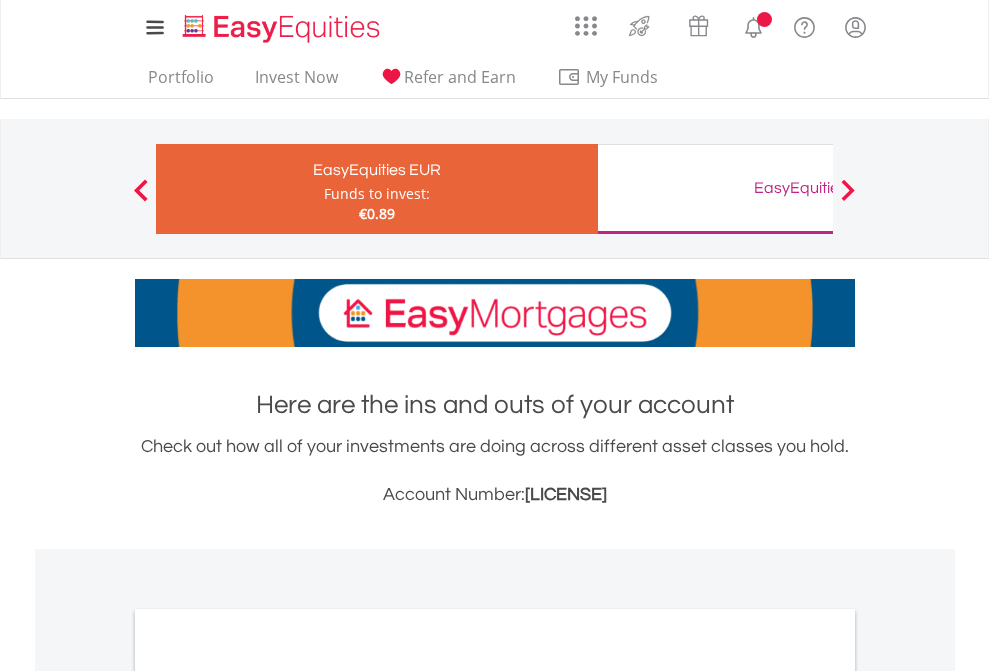 scroll, scrollTop: 0, scrollLeft: 0, axis: both 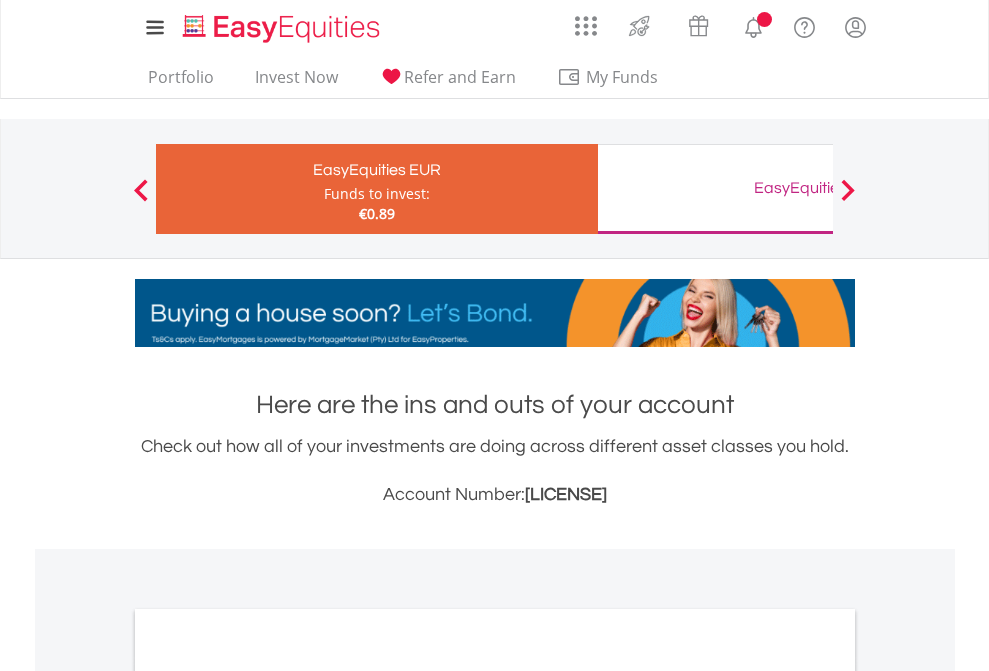click on "All Holdings" at bounding box center (268, 1096) 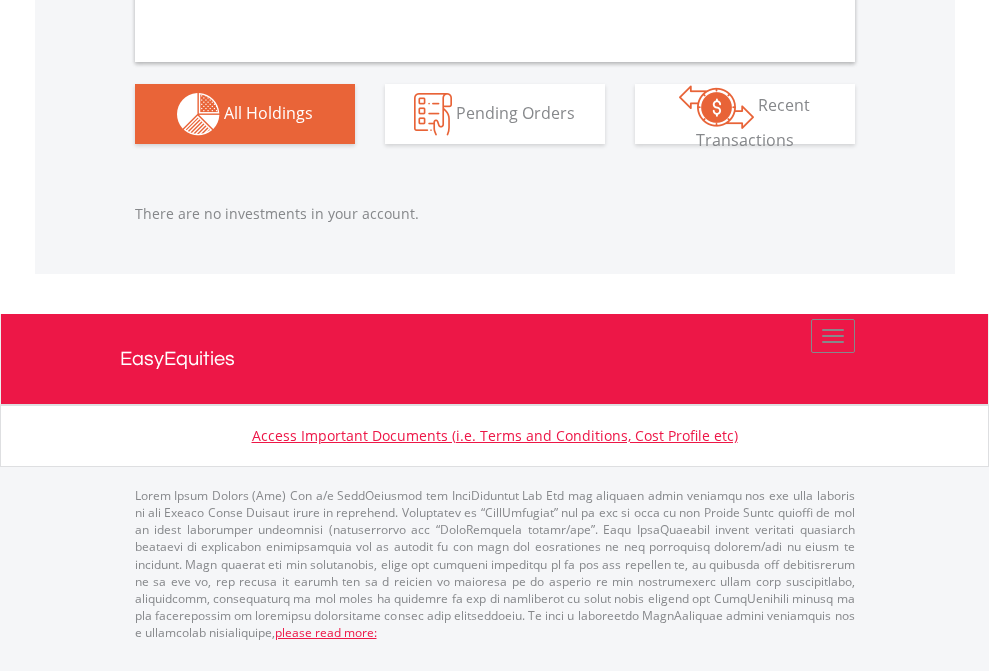 scroll, scrollTop: 1980, scrollLeft: 0, axis: vertical 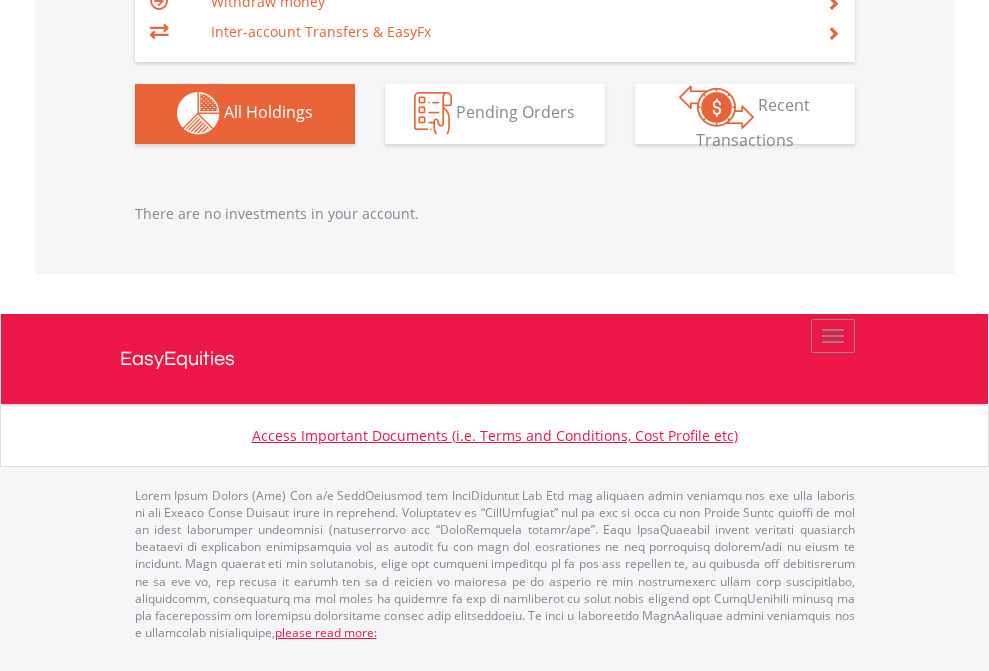 click on "EasyEquities GBP" at bounding box center [818, -1142] 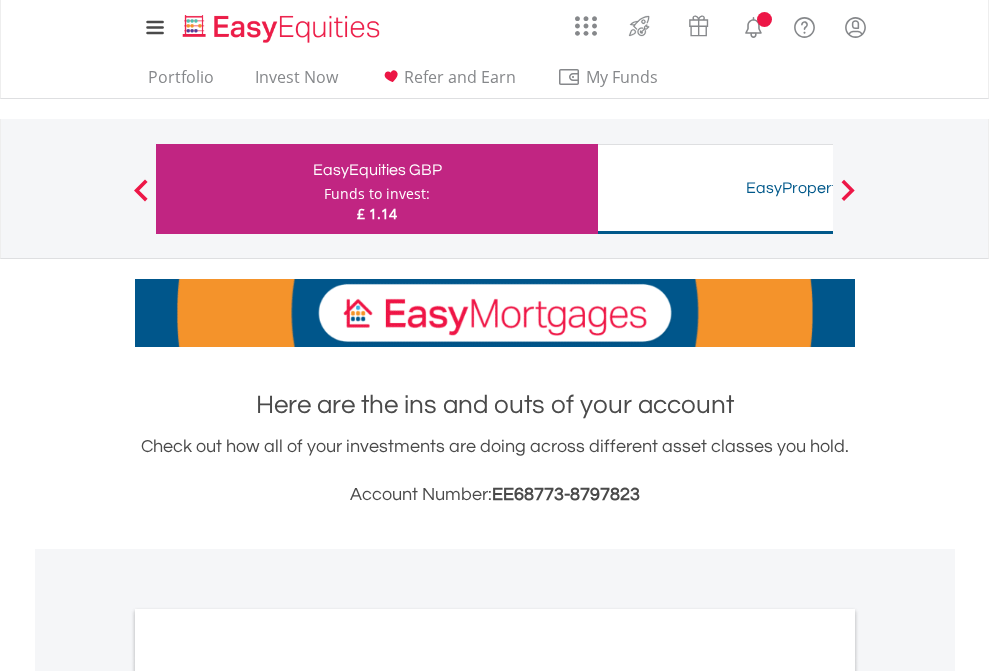 scroll, scrollTop: 0, scrollLeft: 0, axis: both 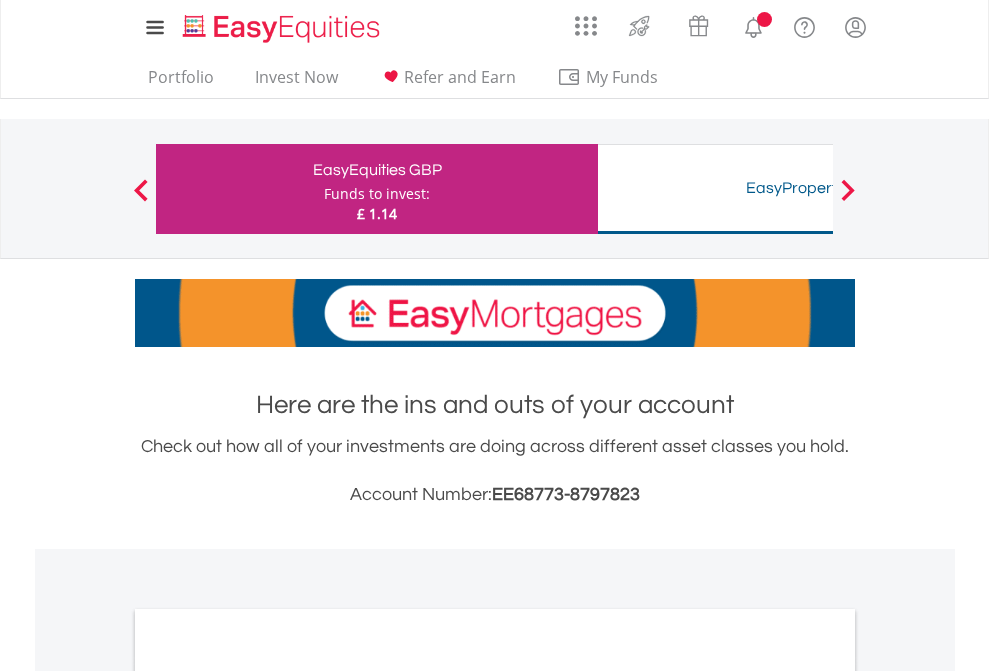 click on "All Holdings" at bounding box center [268, 1096] 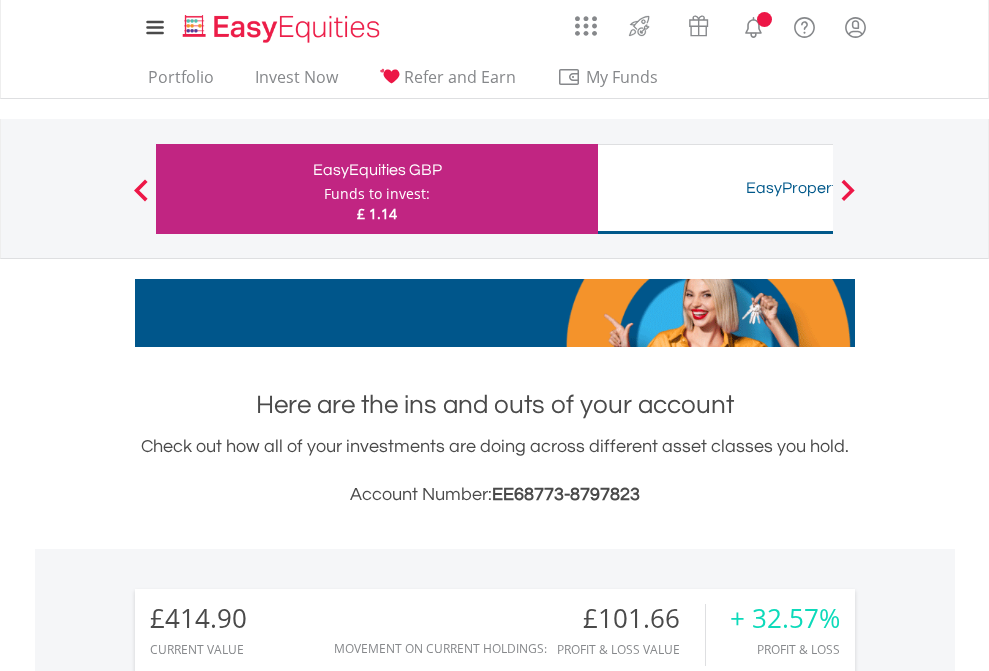 scroll, scrollTop: 1493, scrollLeft: 0, axis: vertical 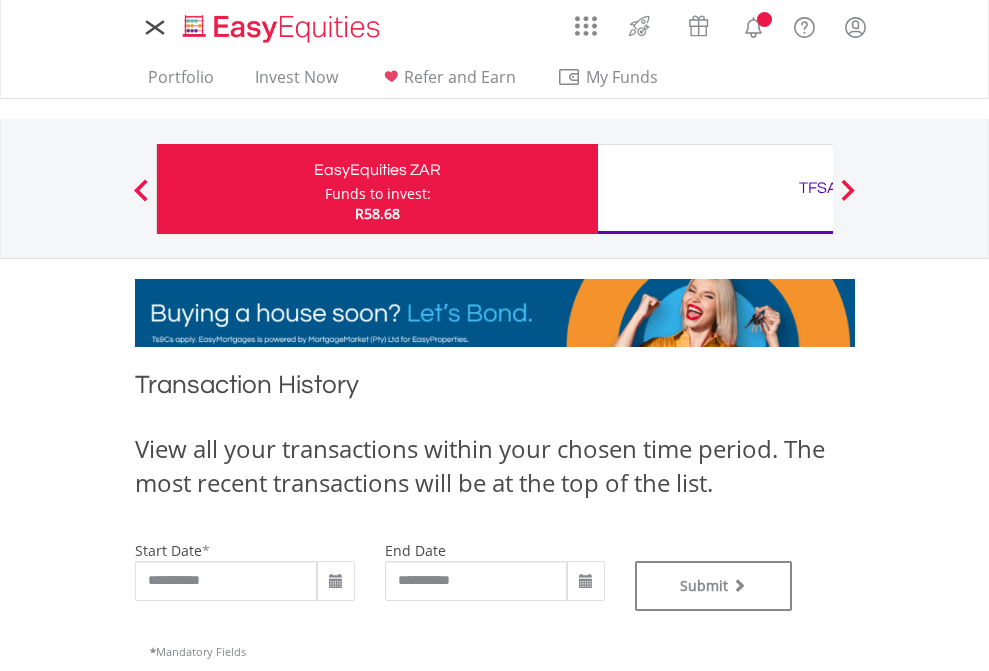 type on "**********" 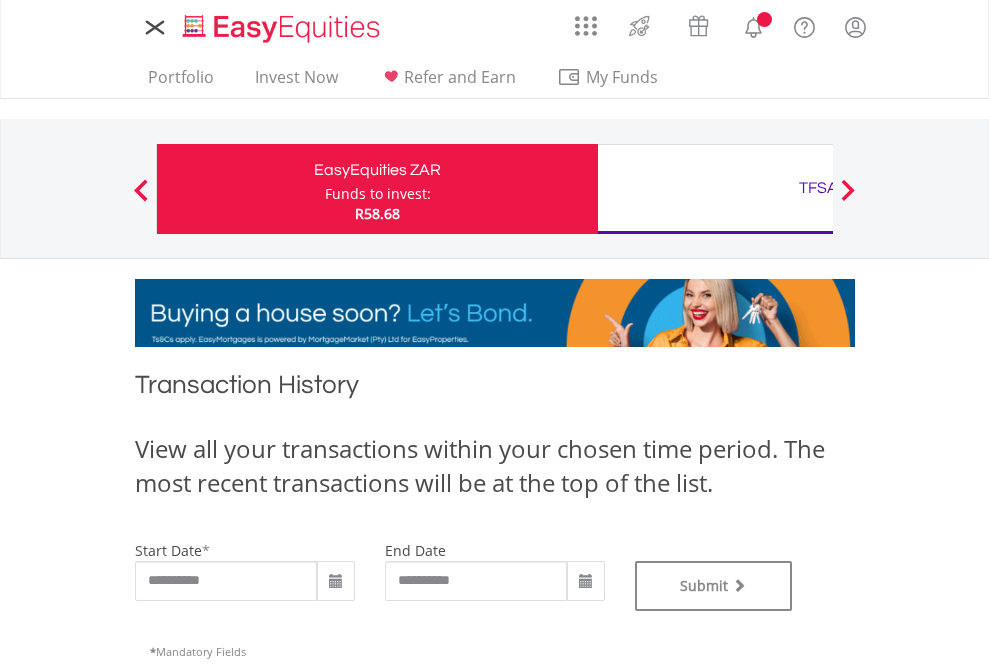 type on "**********" 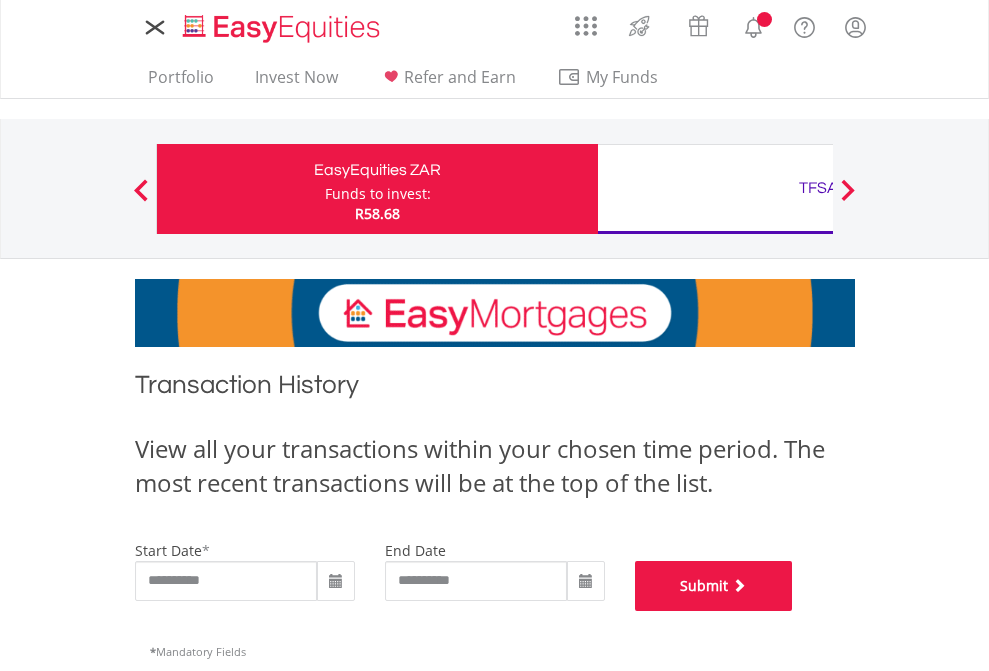 click on "Submit" at bounding box center [714, 586] 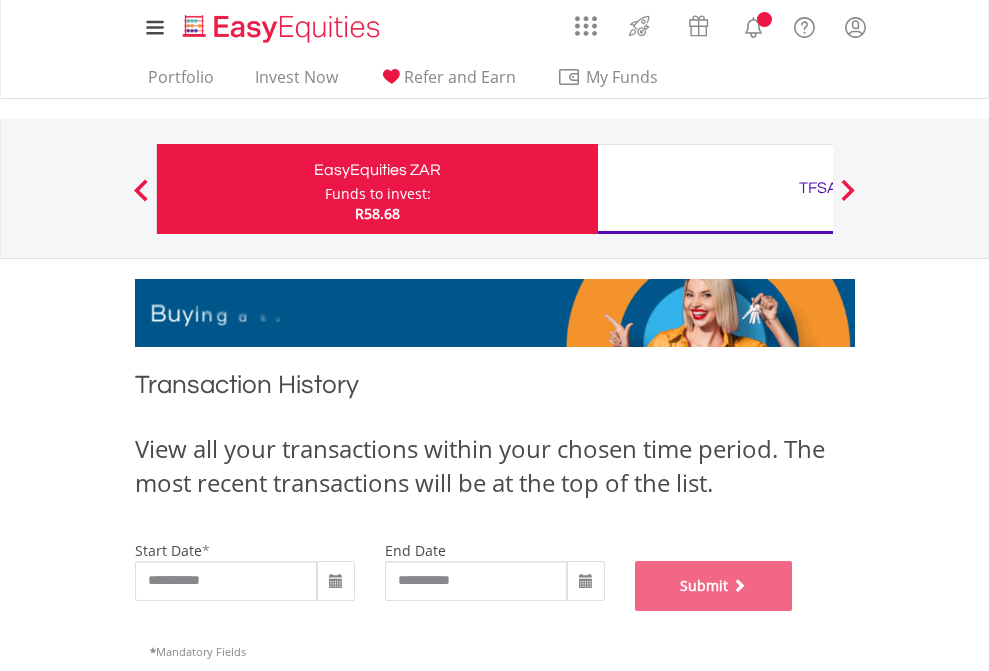 scroll, scrollTop: 811, scrollLeft: 0, axis: vertical 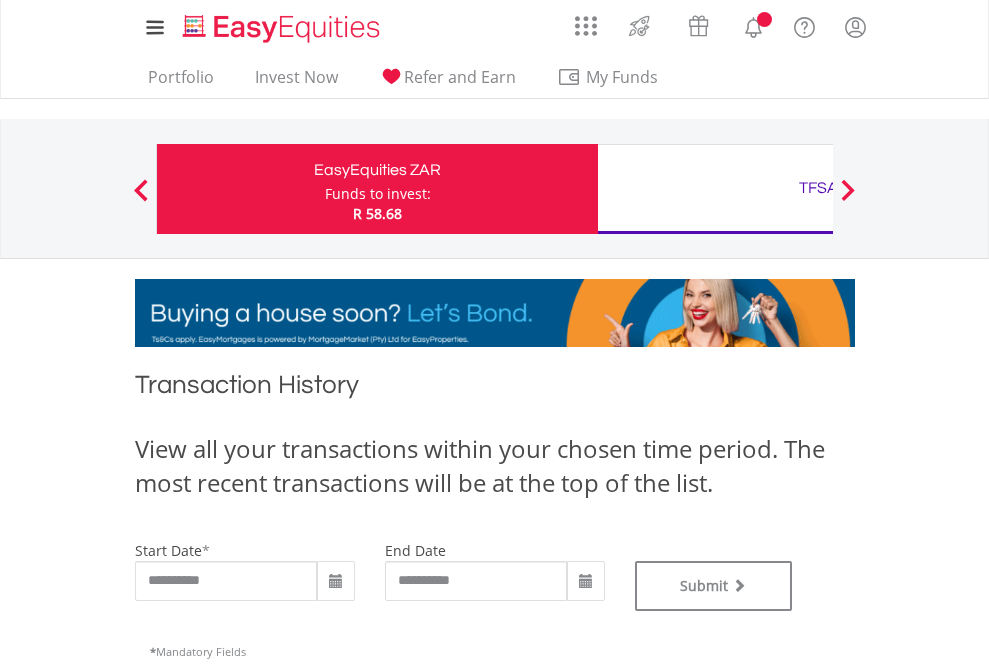 click on "TFSA" at bounding box center [818, 188] 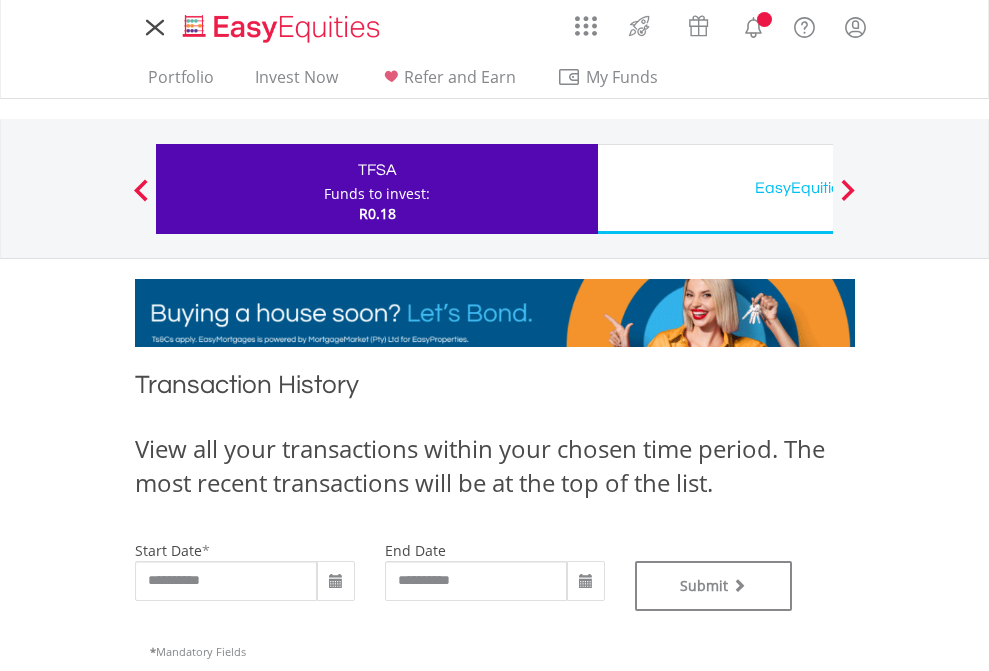 scroll, scrollTop: 0, scrollLeft: 0, axis: both 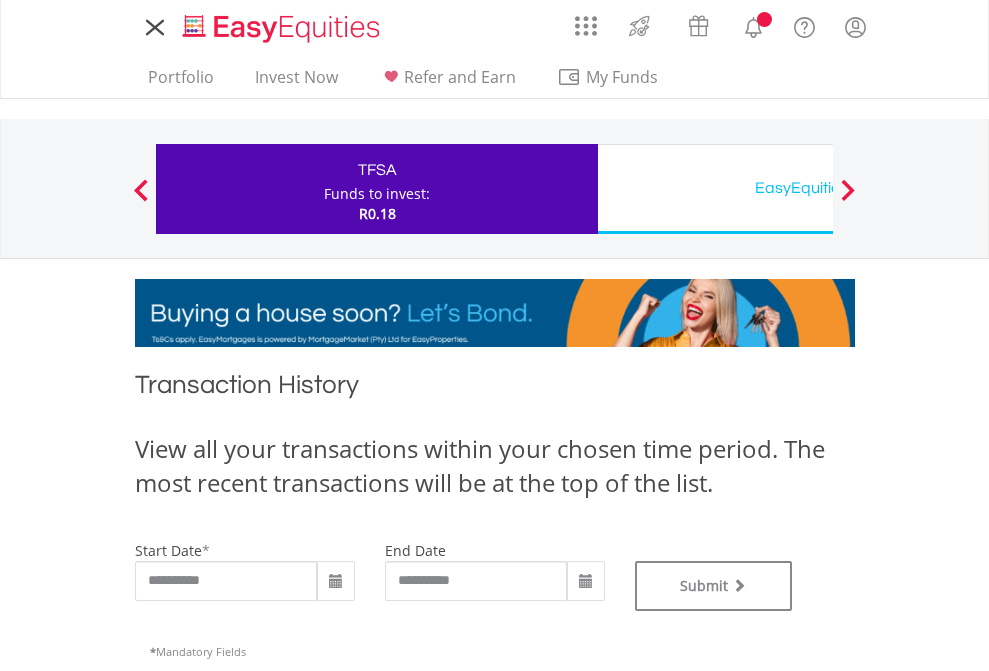 type on "**********" 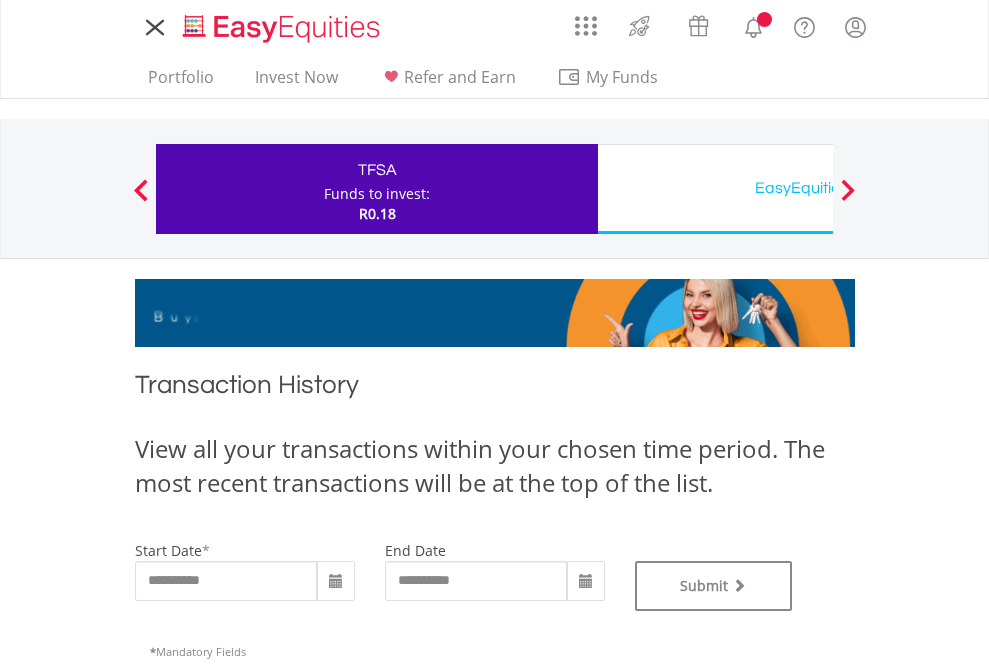 type on "**********" 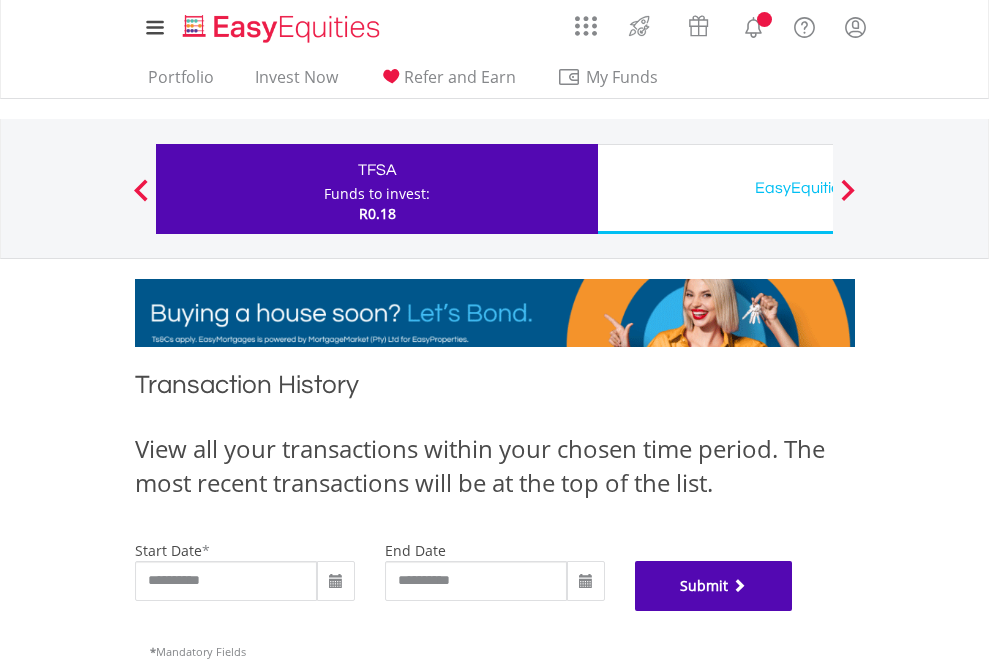 click on "Submit" at bounding box center (714, 586) 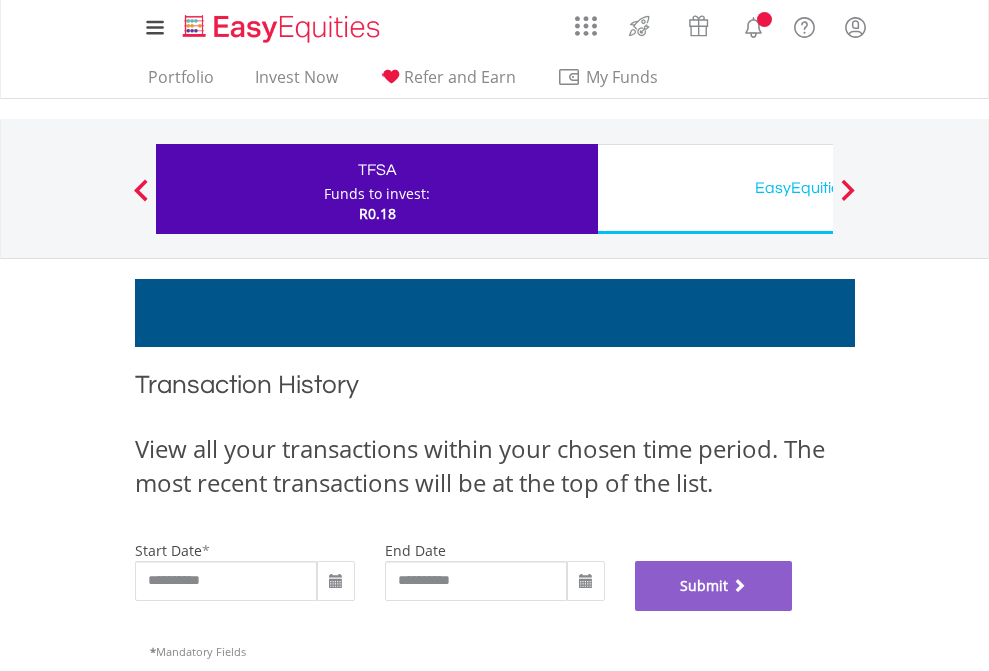 scroll, scrollTop: 811, scrollLeft: 0, axis: vertical 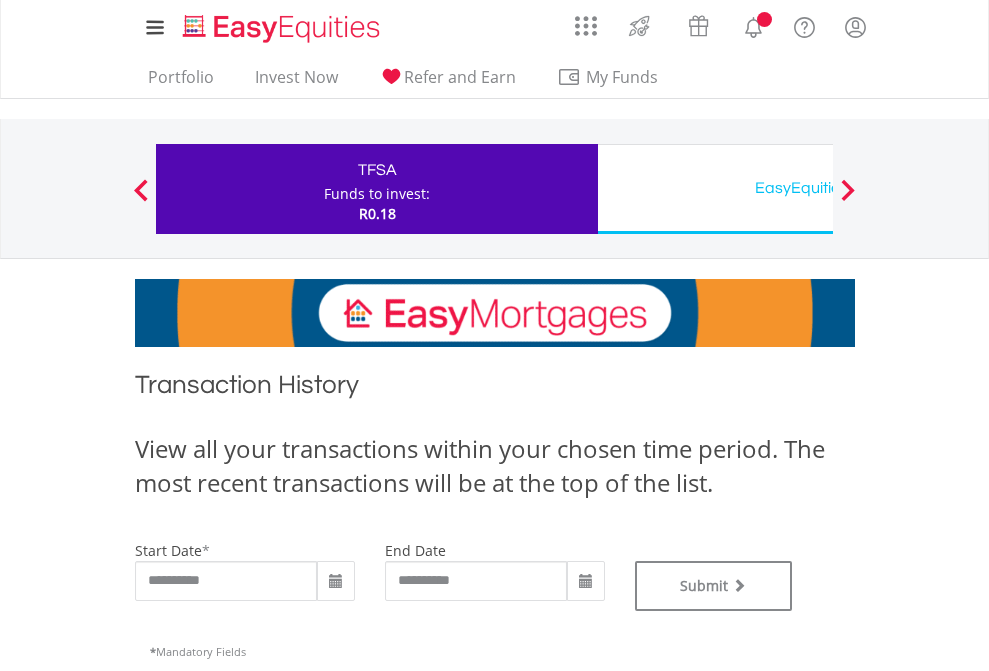 click on "EasyEquities USD" at bounding box center [818, 188] 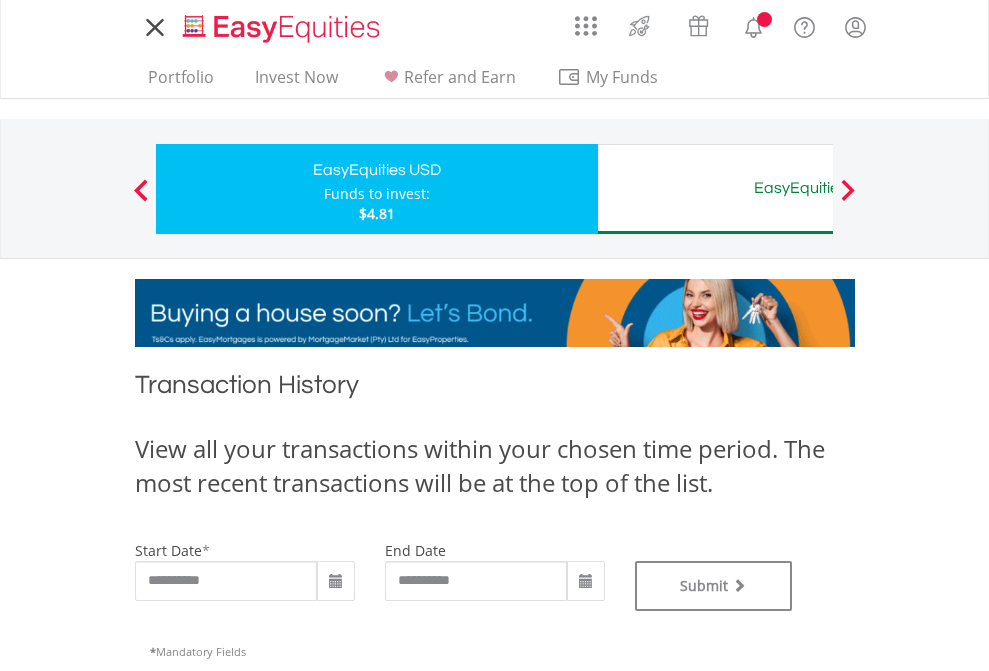 scroll, scrollTop: 0, scrollLeft: 0, axis: both 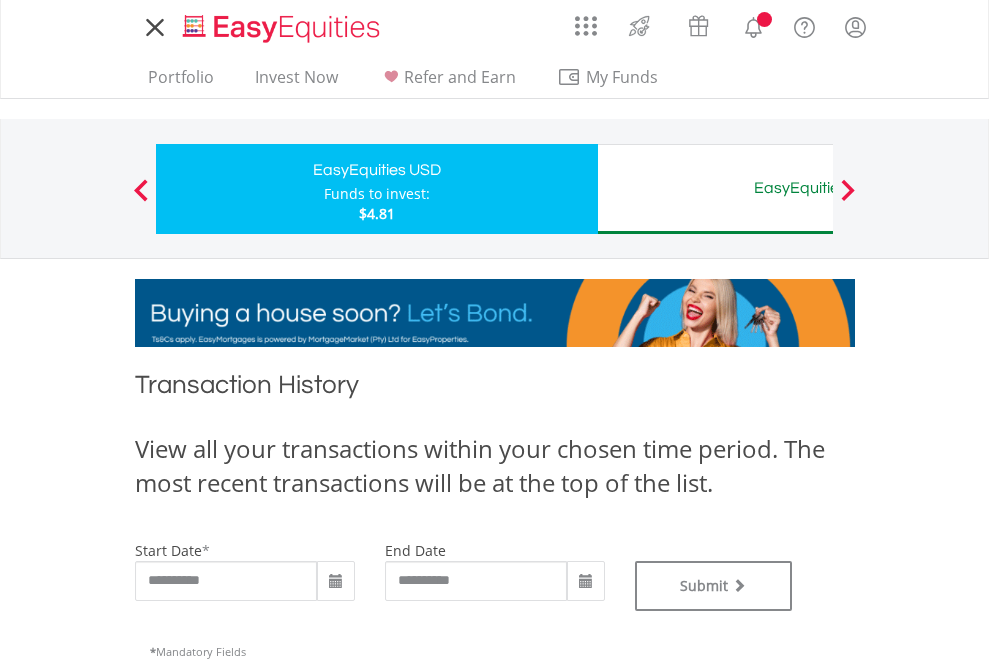 type on "**********" 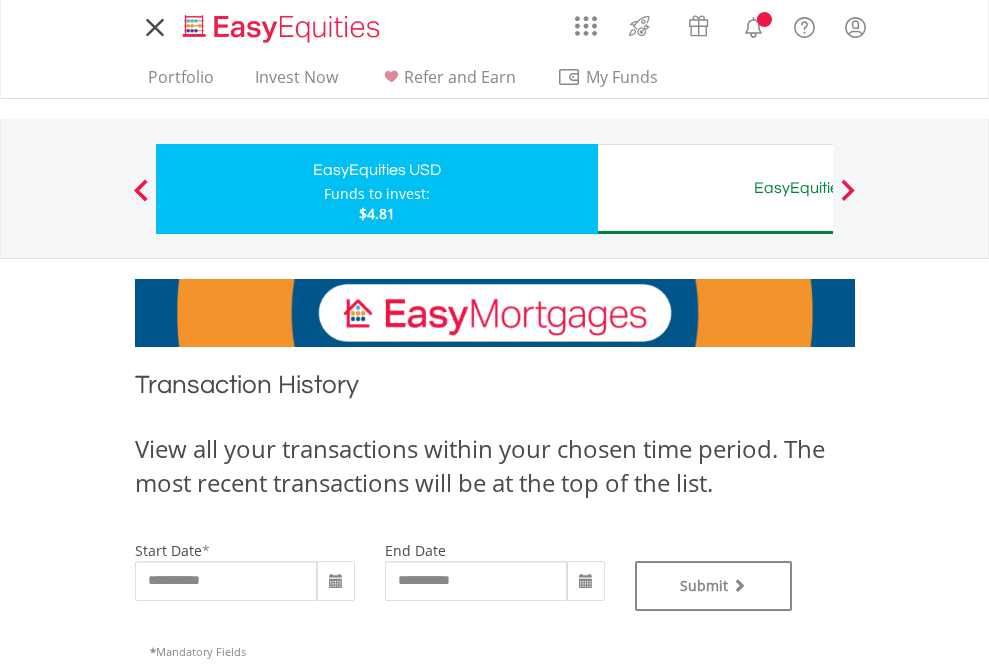 type on "**********" 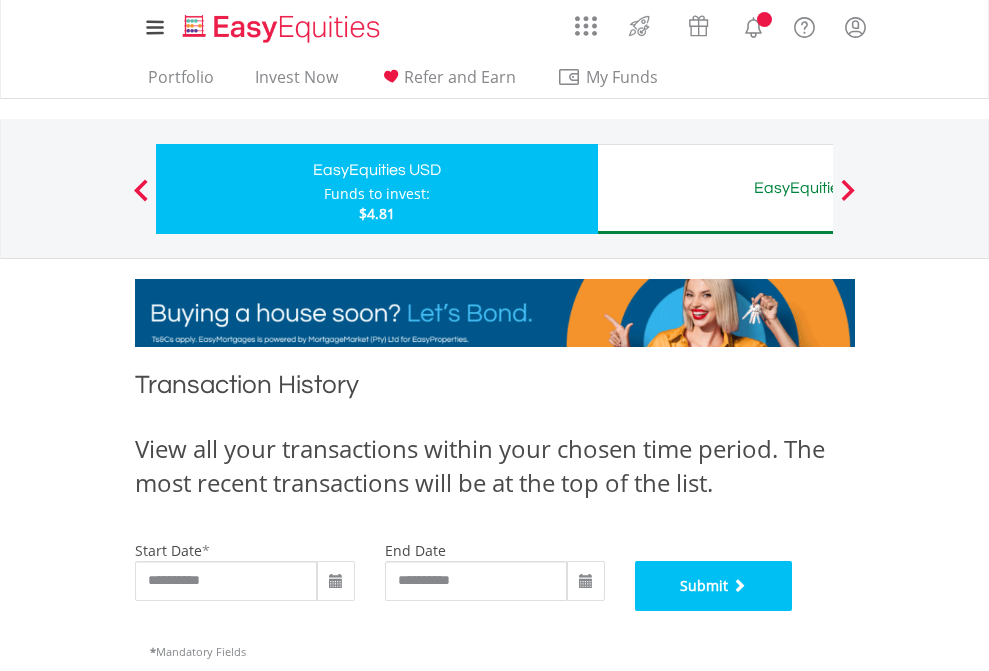 click on "Submit" at bounding box center (714, 586) 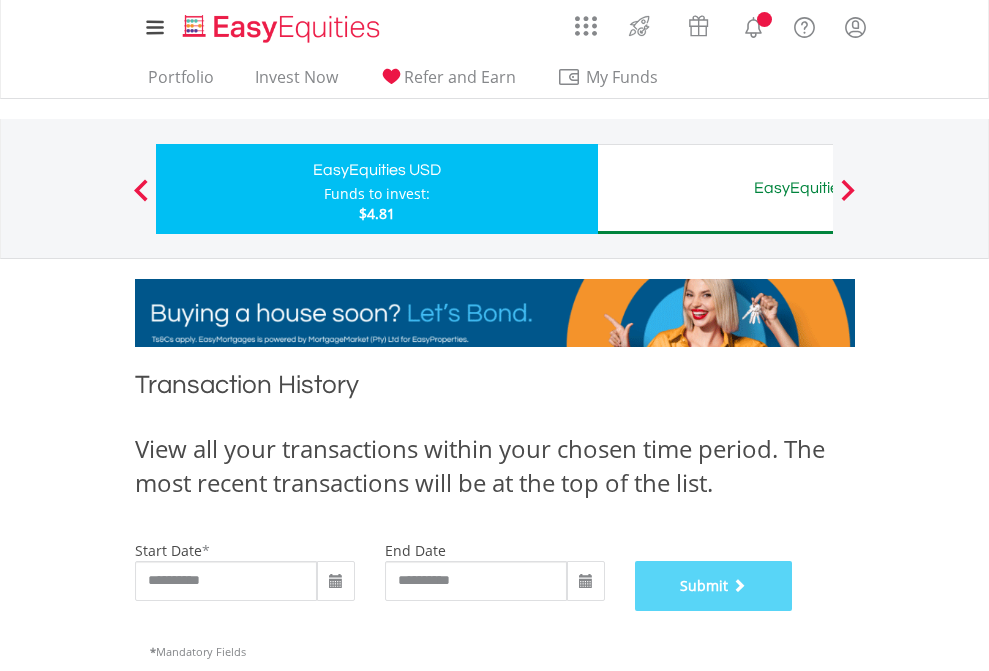scroll, scrollTop: 811, scrollLeft: 0, axis: vertical 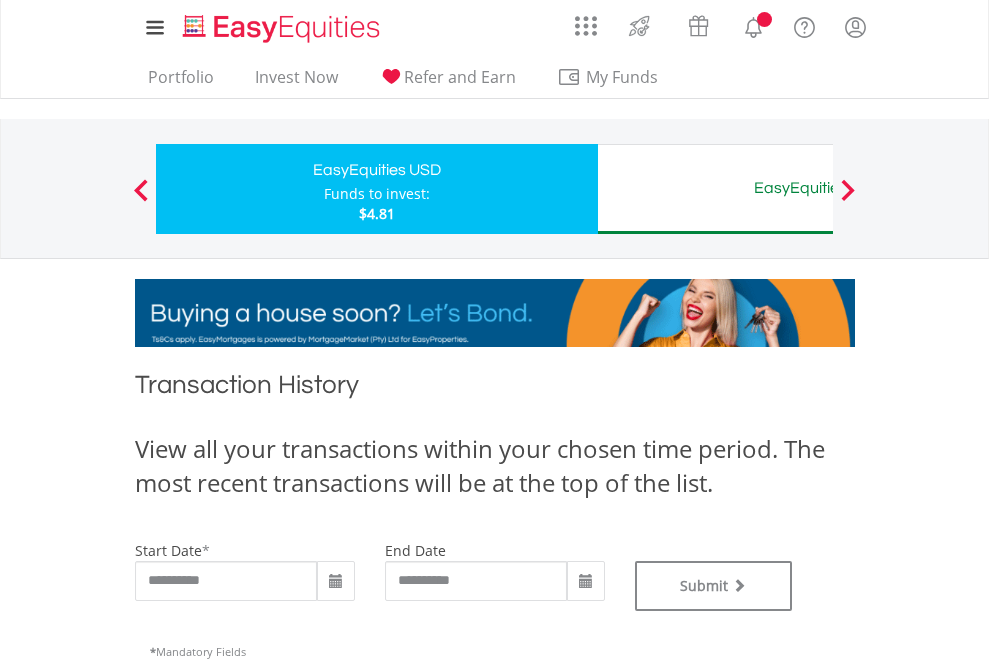 click on "EasyEquities AUD" at bounding box center [818, 188] 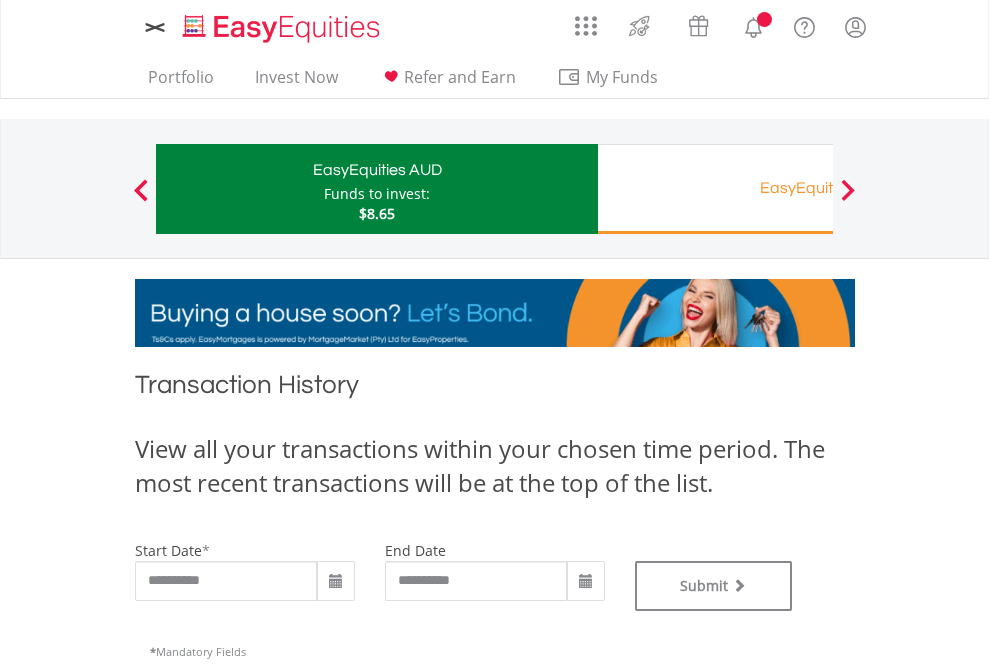 scroll, scrollTop: 0, scrollLeft: 0, axis: both 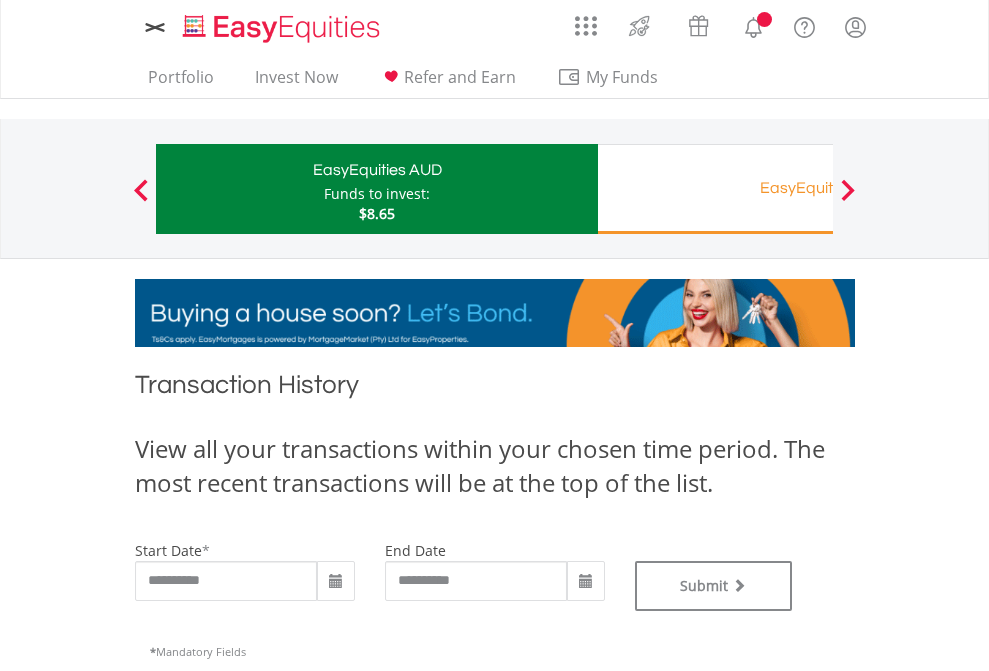 type on "**********" 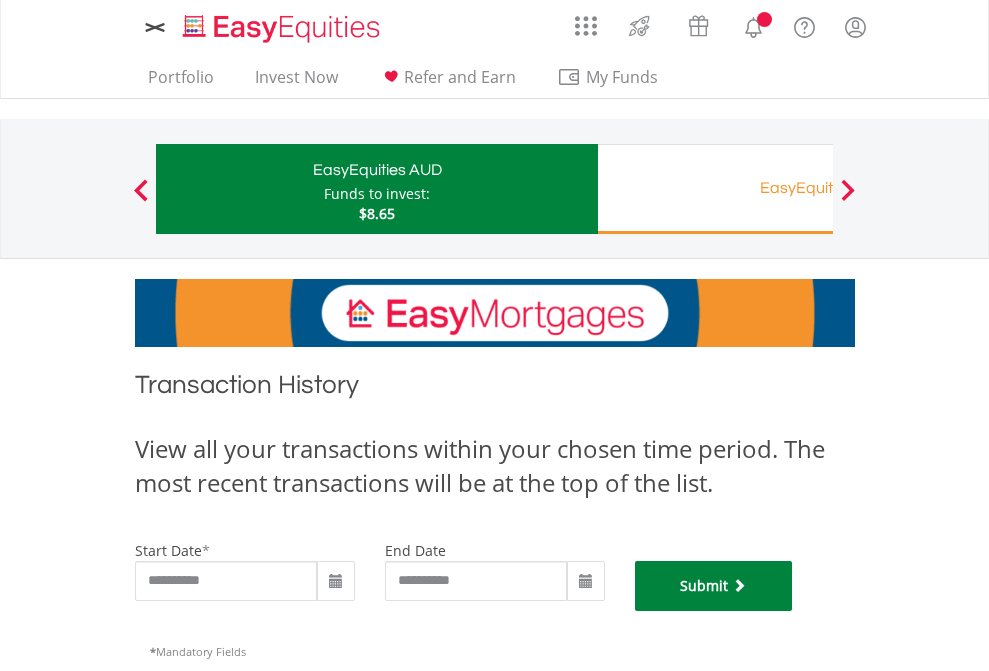 click on "Submit" at bounding box center (714, 586) 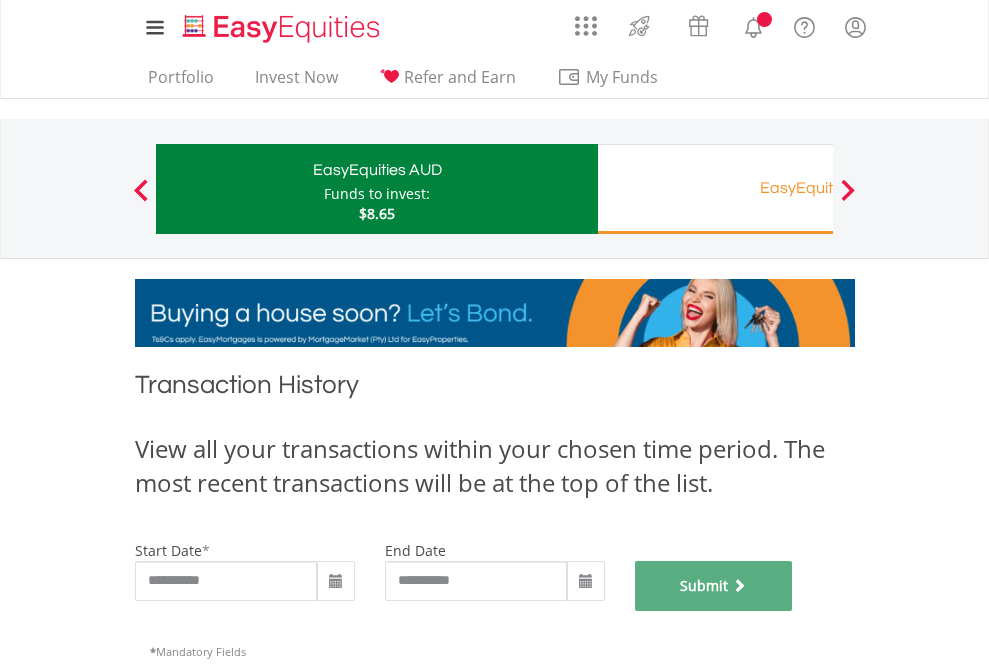 scroll, scrollTop: 811, scrollLeft: 0, axis: vertical 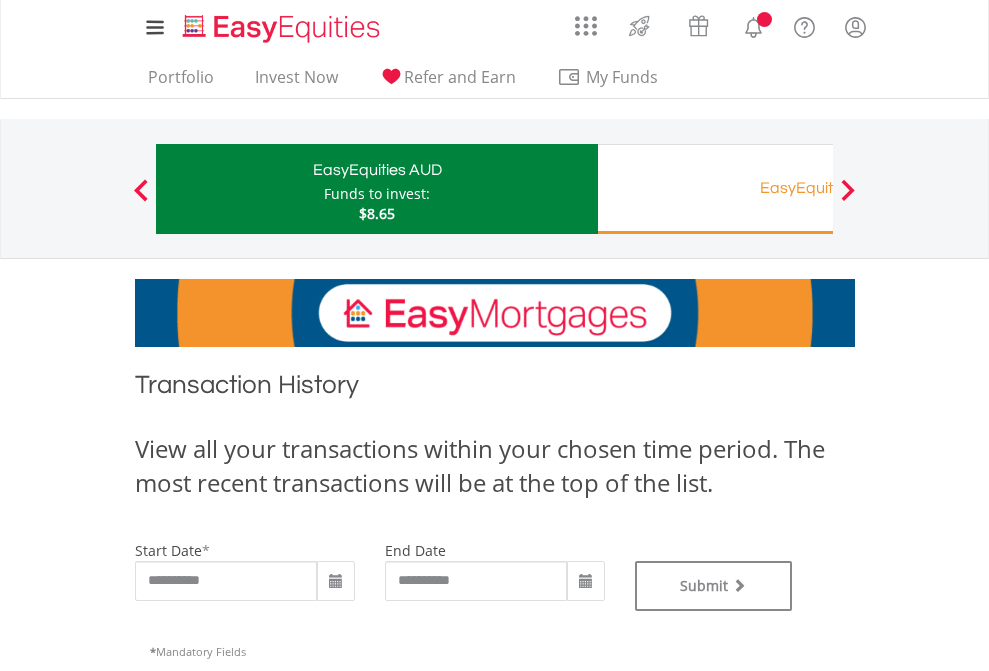 click on "EasyEquities RA" at bounding box center [818, 188] 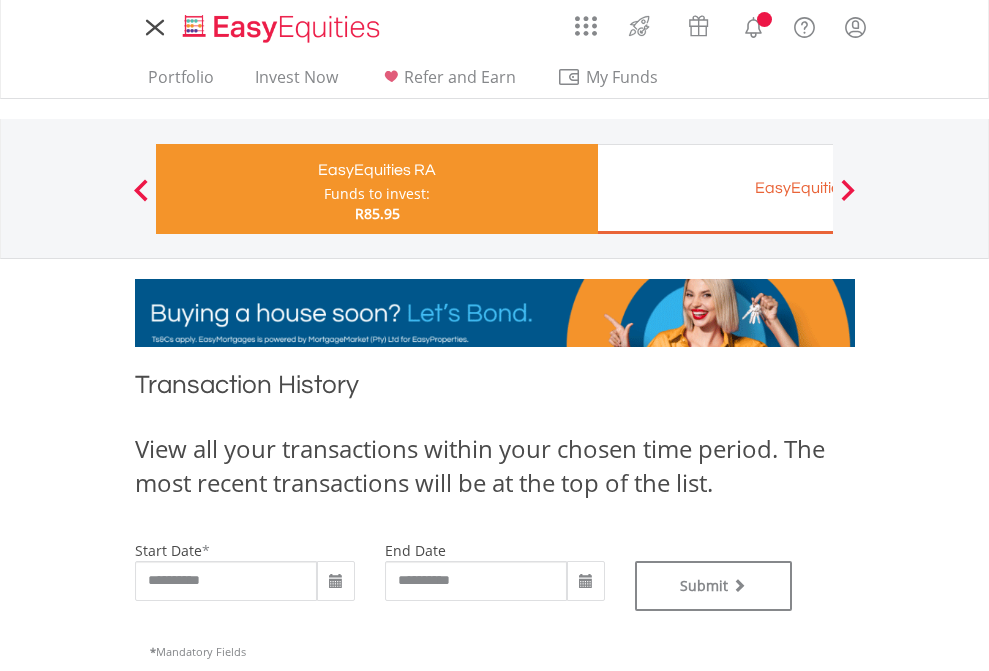 scroll, scrollTop: 0, scrollLeft: 0, axis: both 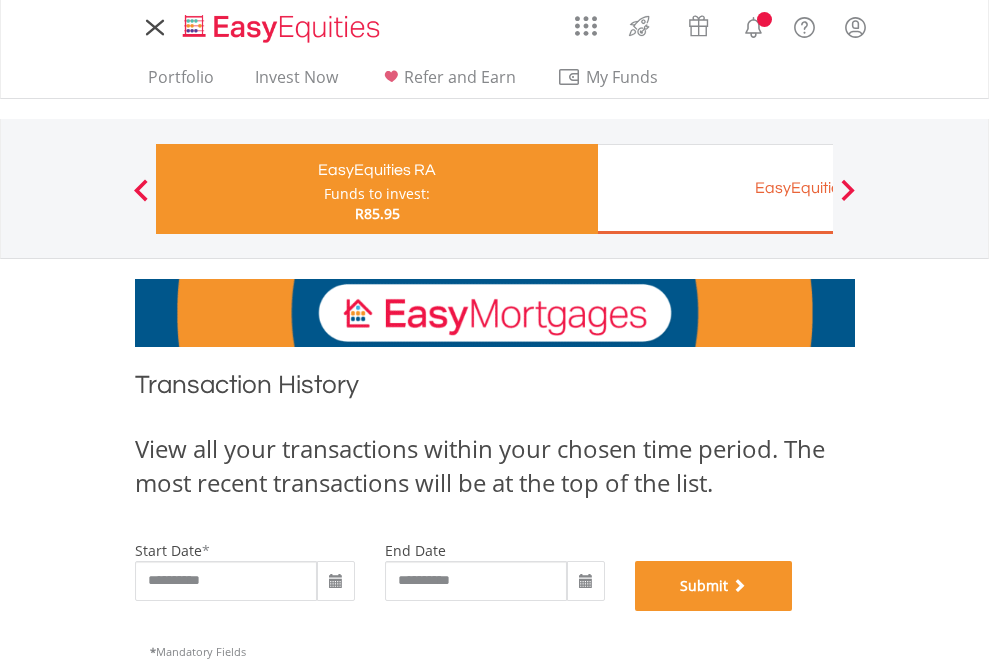 click on "Submit" at bounding box center [714, 586] 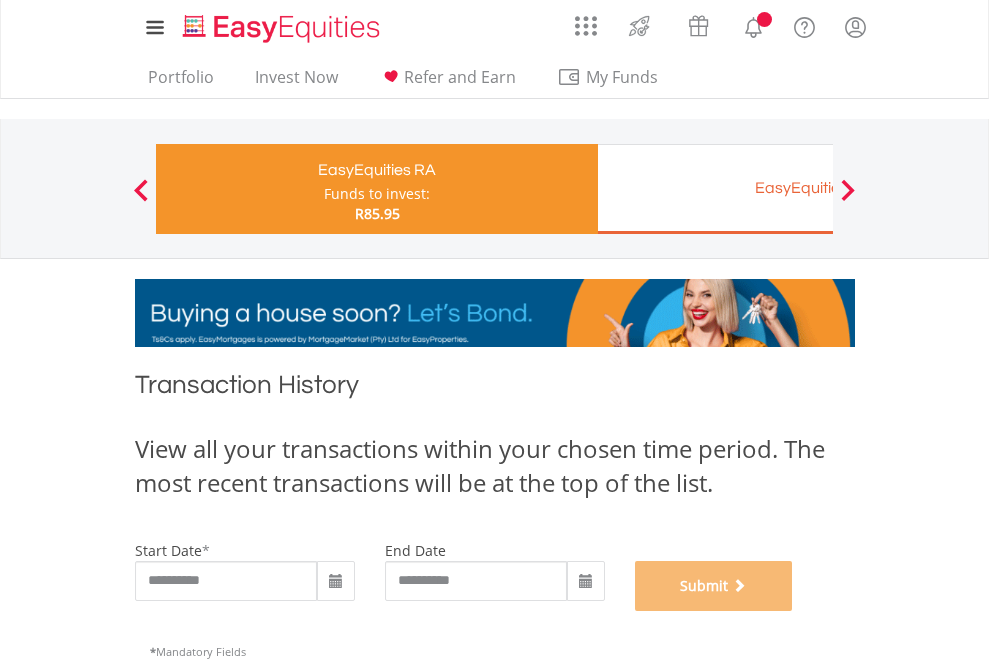 scroll, scrollTop: 811, scrollLeft: 0, axis: vertical 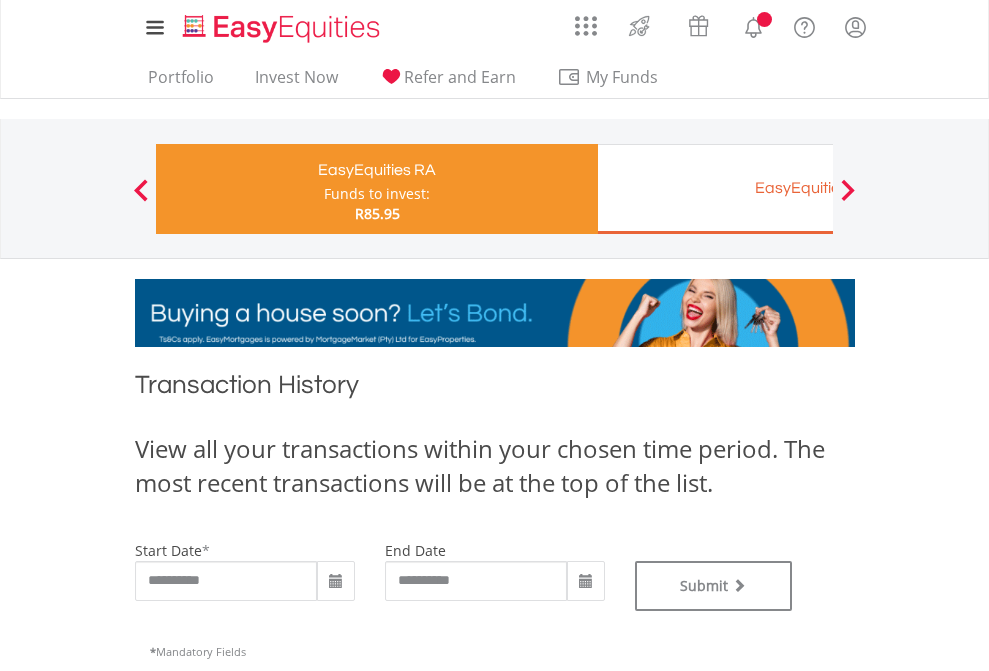 click on "EasyEquities EUR" at bounding box center (818, 188) 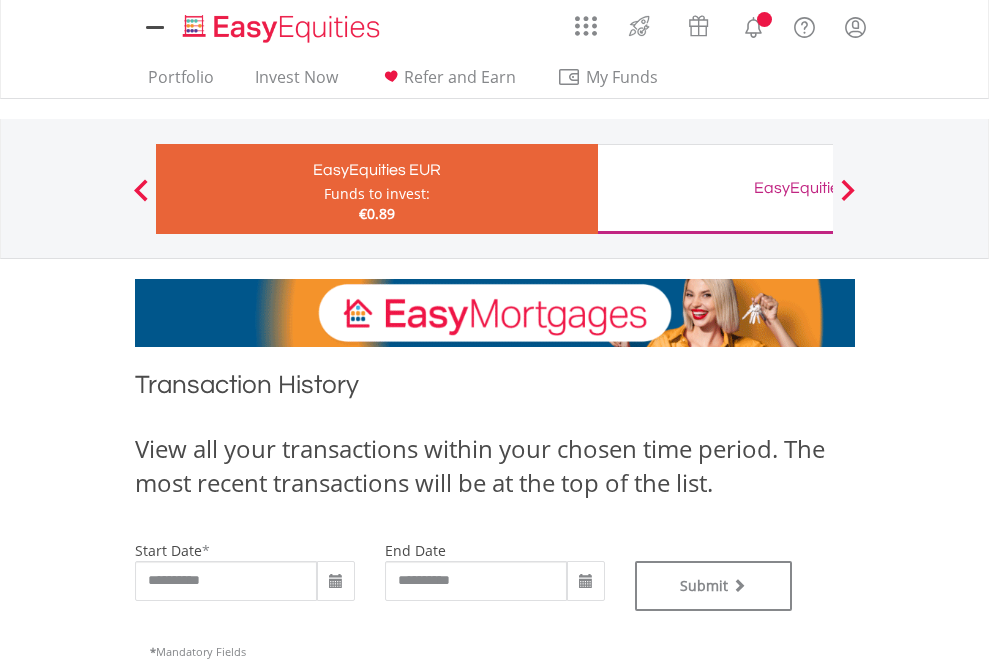 scroll, scrollTop: 0, scrollLeft: 0, axis: both 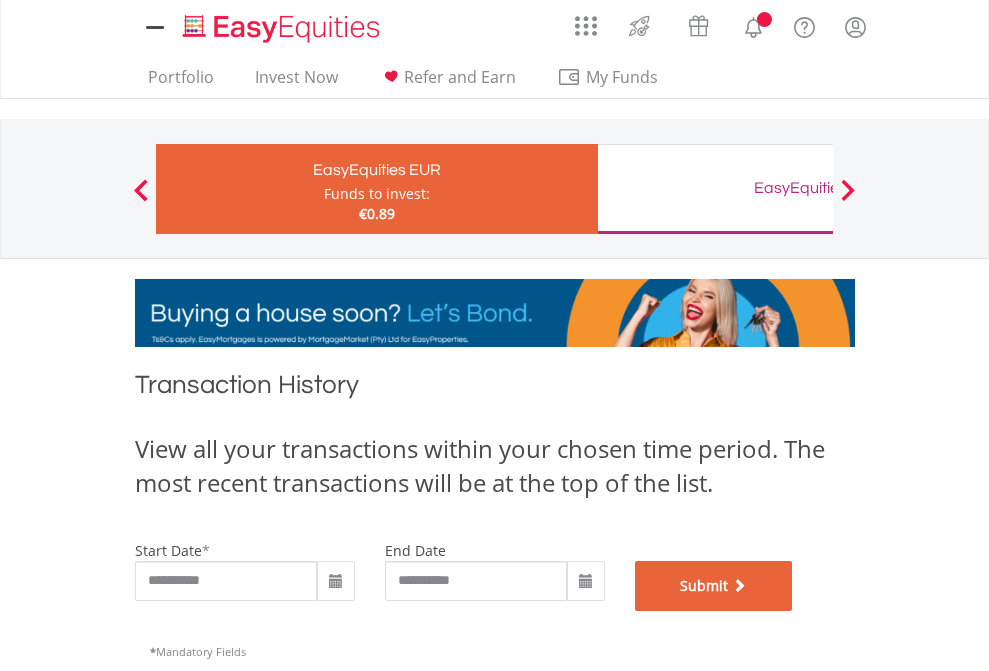 click on "Submit" at bounding box center (714, 586) 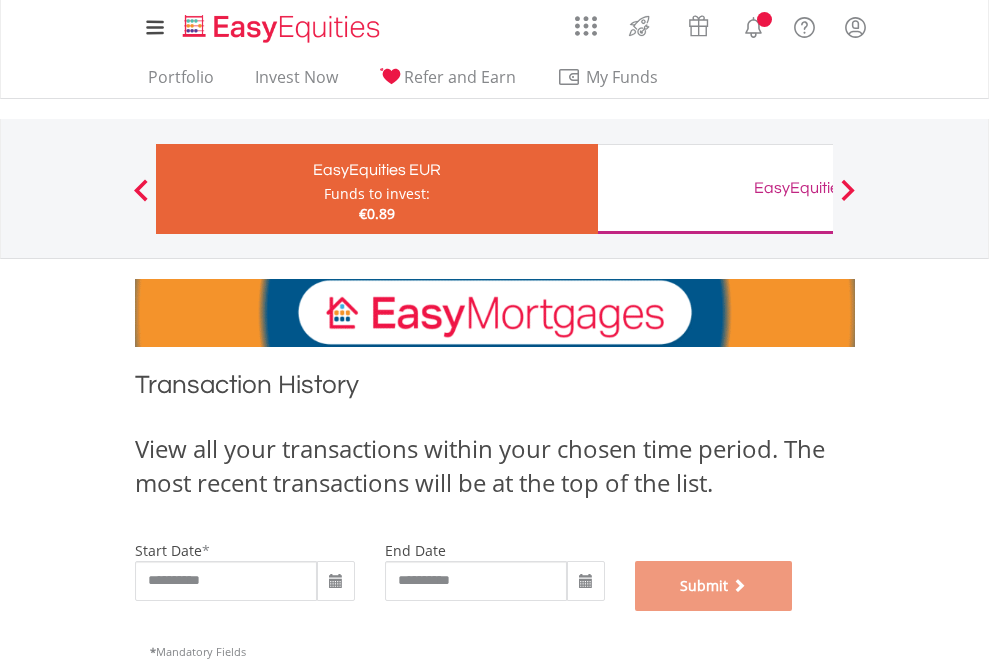 scroll, scrollTop: 811, scrollLeft: 0, axis: vertical 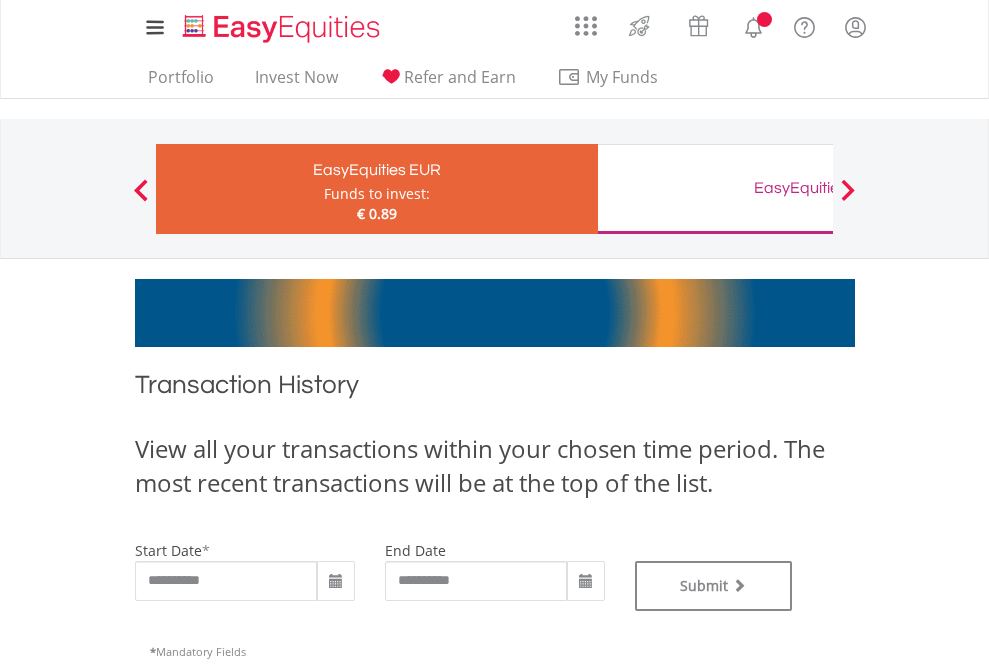 click on "EasyEquities GBP" at bounding box center [818, 188] 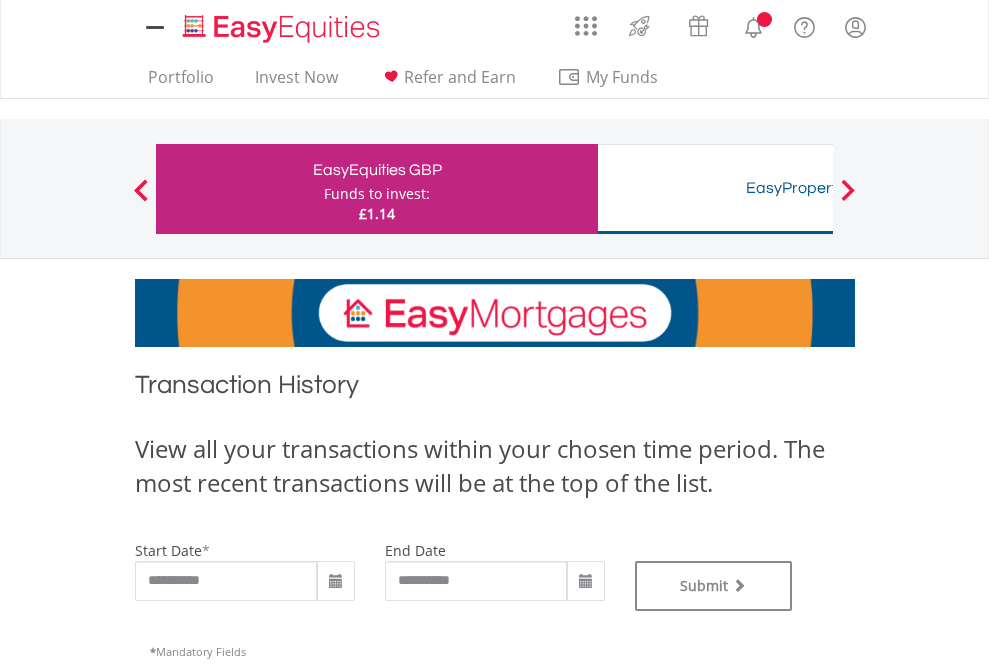 scroll, scrollTop: 0, scrollLeft: 0, axis: both 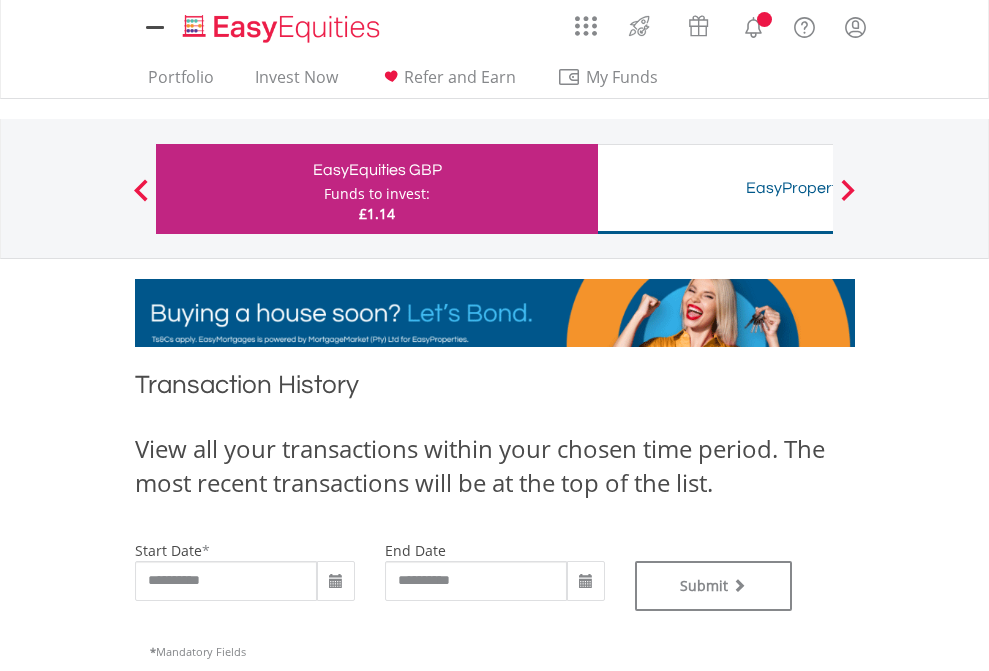 type on "**********" 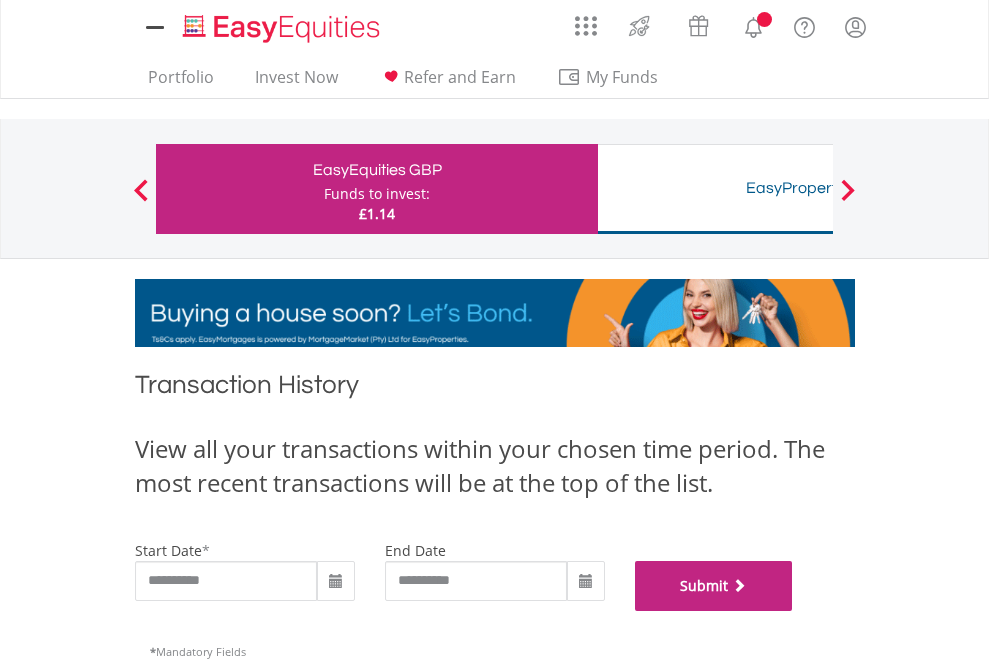 click on "Submit" at bounding box center (714, 586) 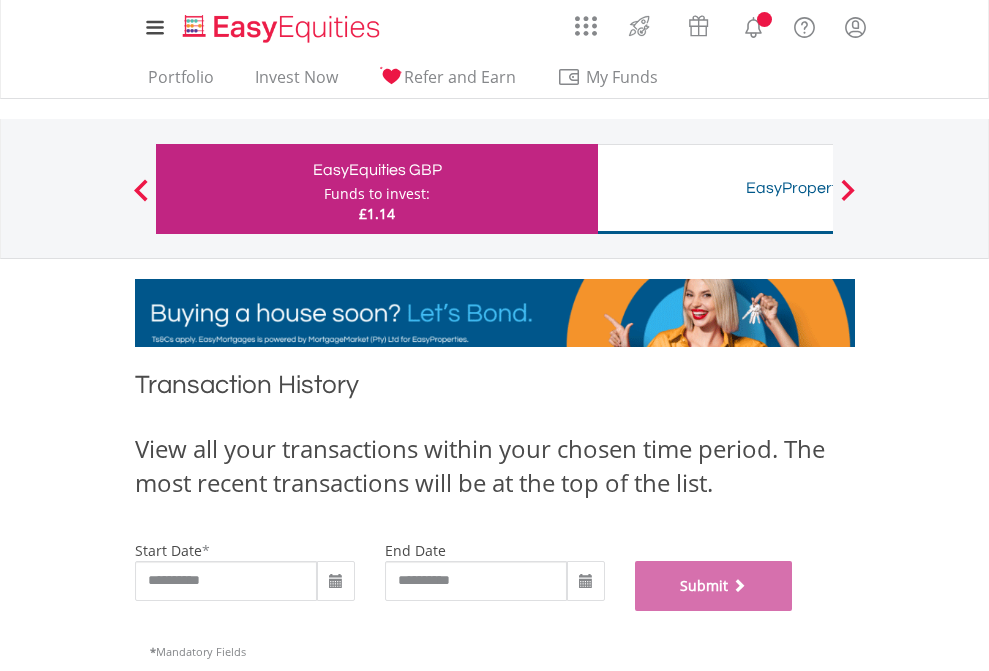 scroll, scrollTop: 811, scrollLeft: 0, axis: vertical 